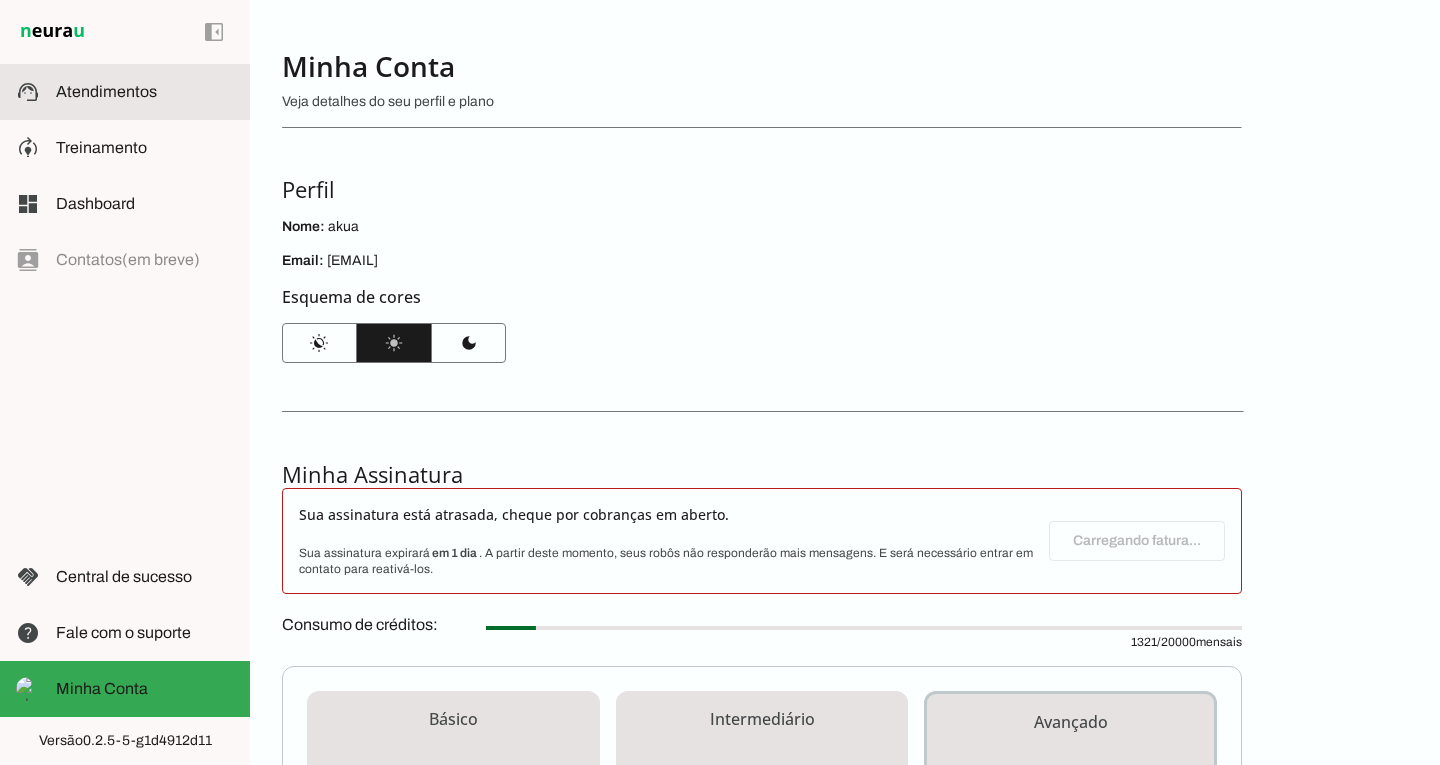 scroll, scrollTop: 0, scrollLeft: 0, axis: both 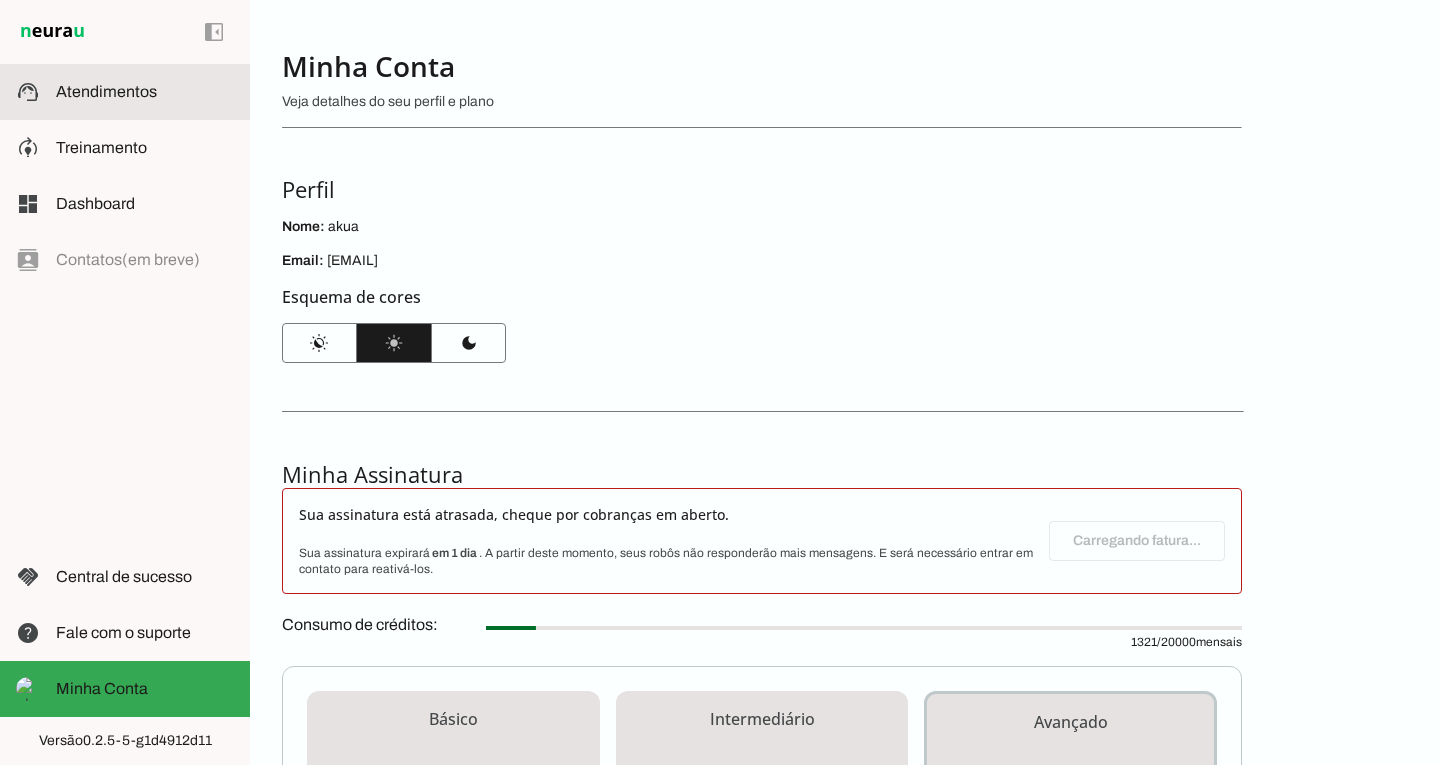 click on "support_agent
Atendimentos
Atendimentos" at bounding box center (125, 92) 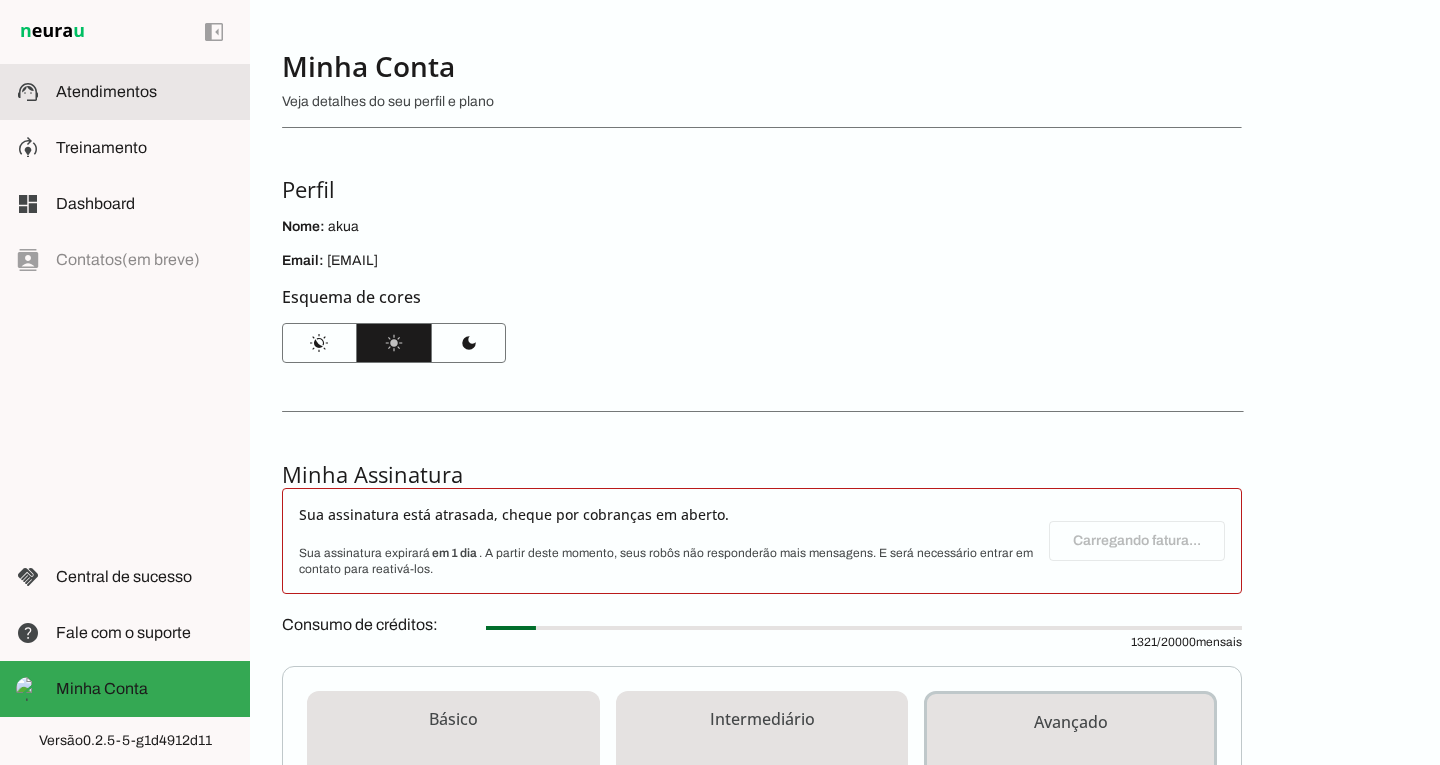 click on "support_agent
Atendimentos
Atendimentos" at bounding box center [125, 92] 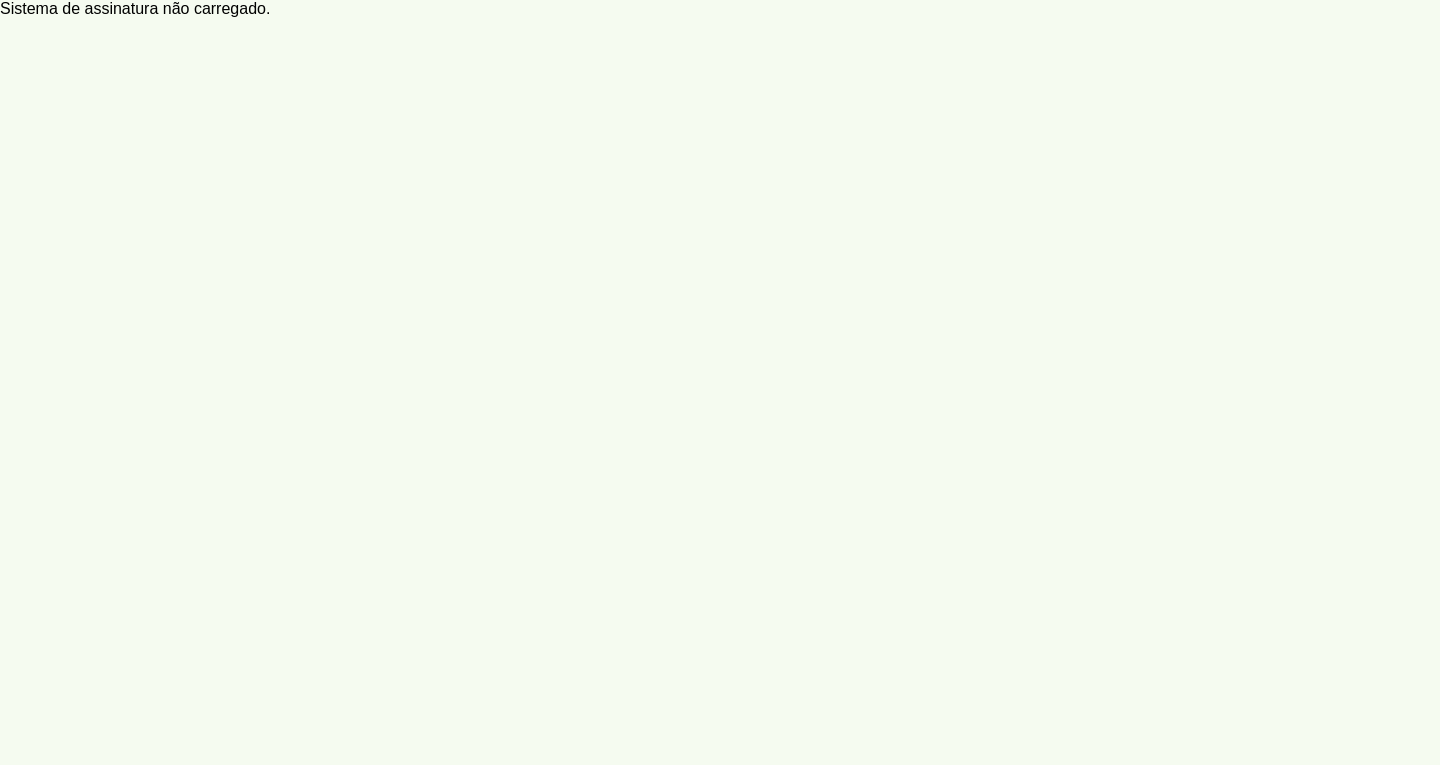 scroll, scrollTop: 0, scrollLeft: 0, axis: both 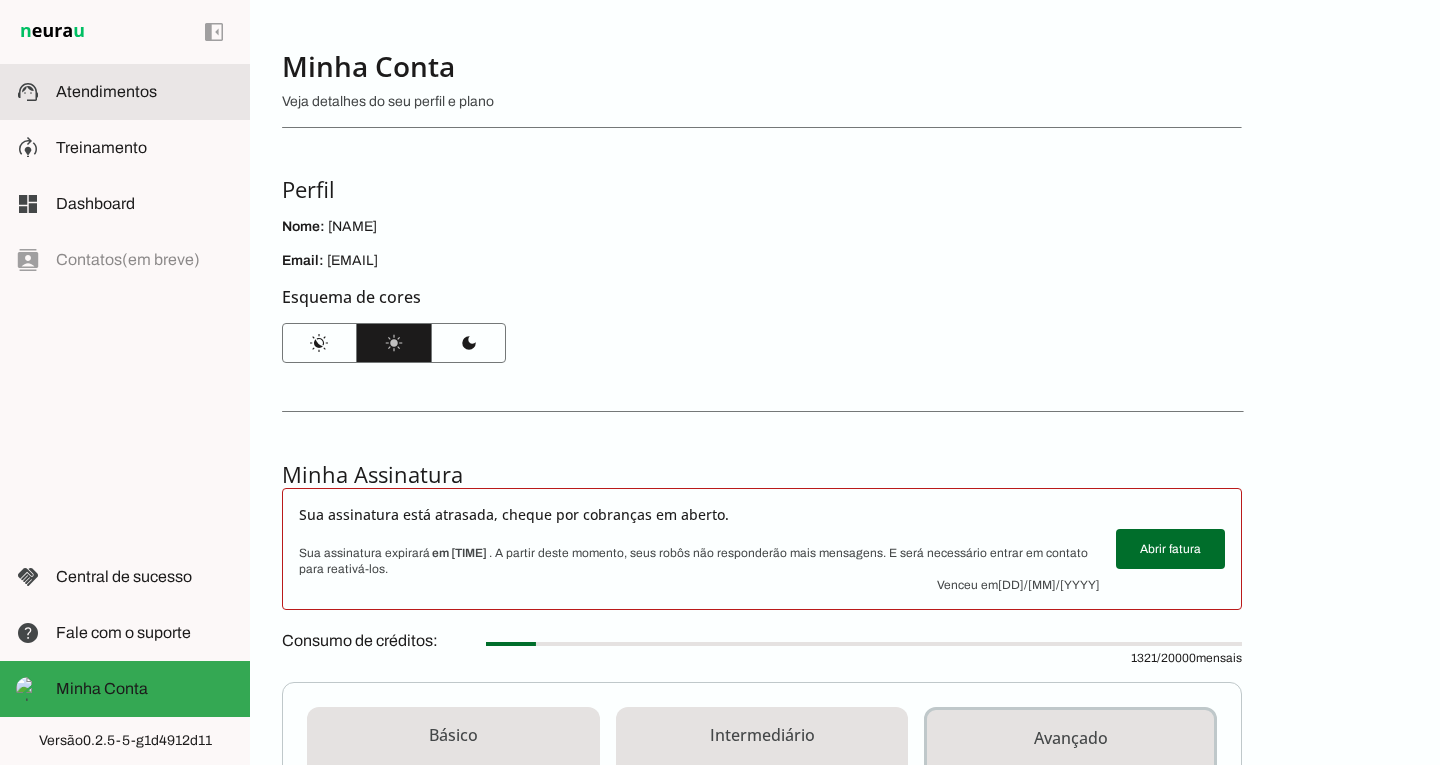 click at bounding box center (145, 92) 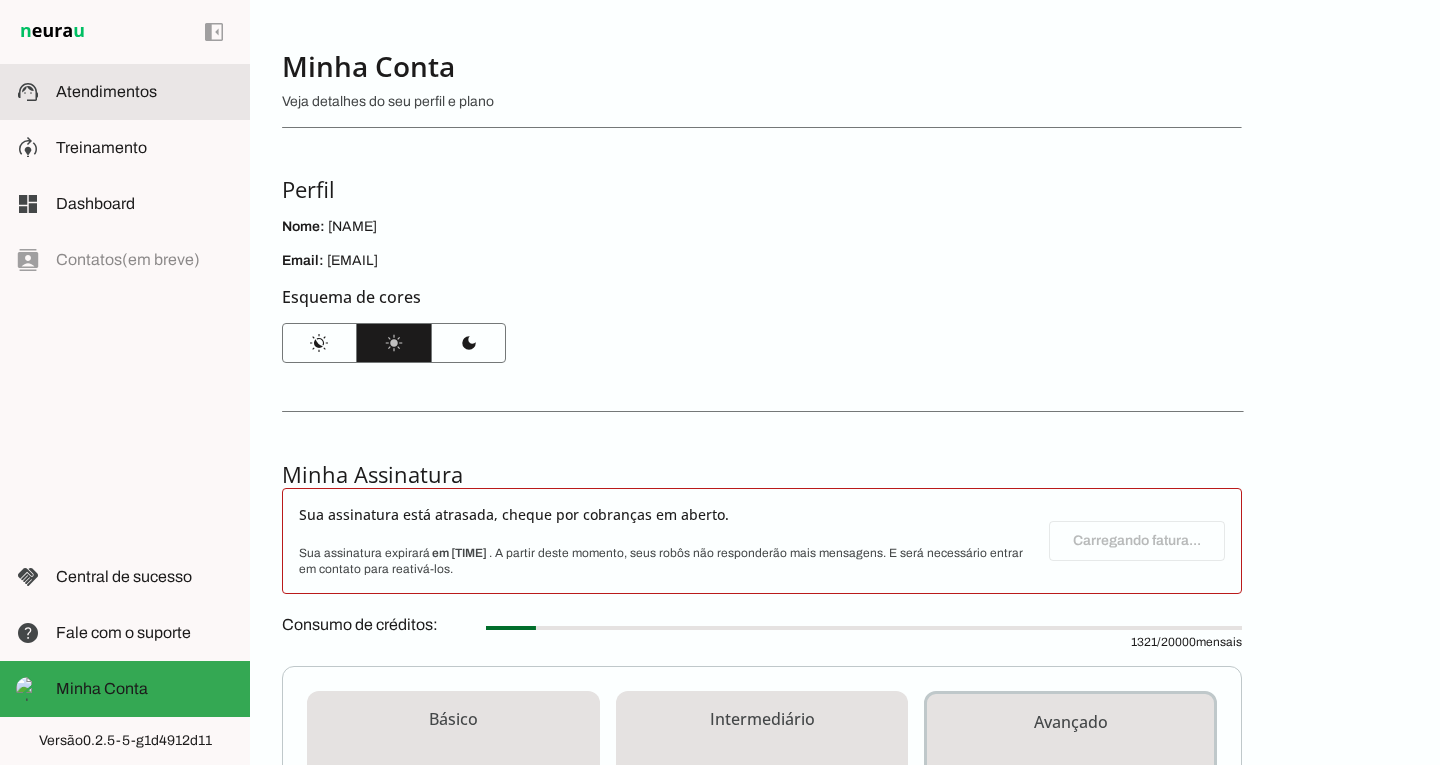 click at bounding box center (145, 92) 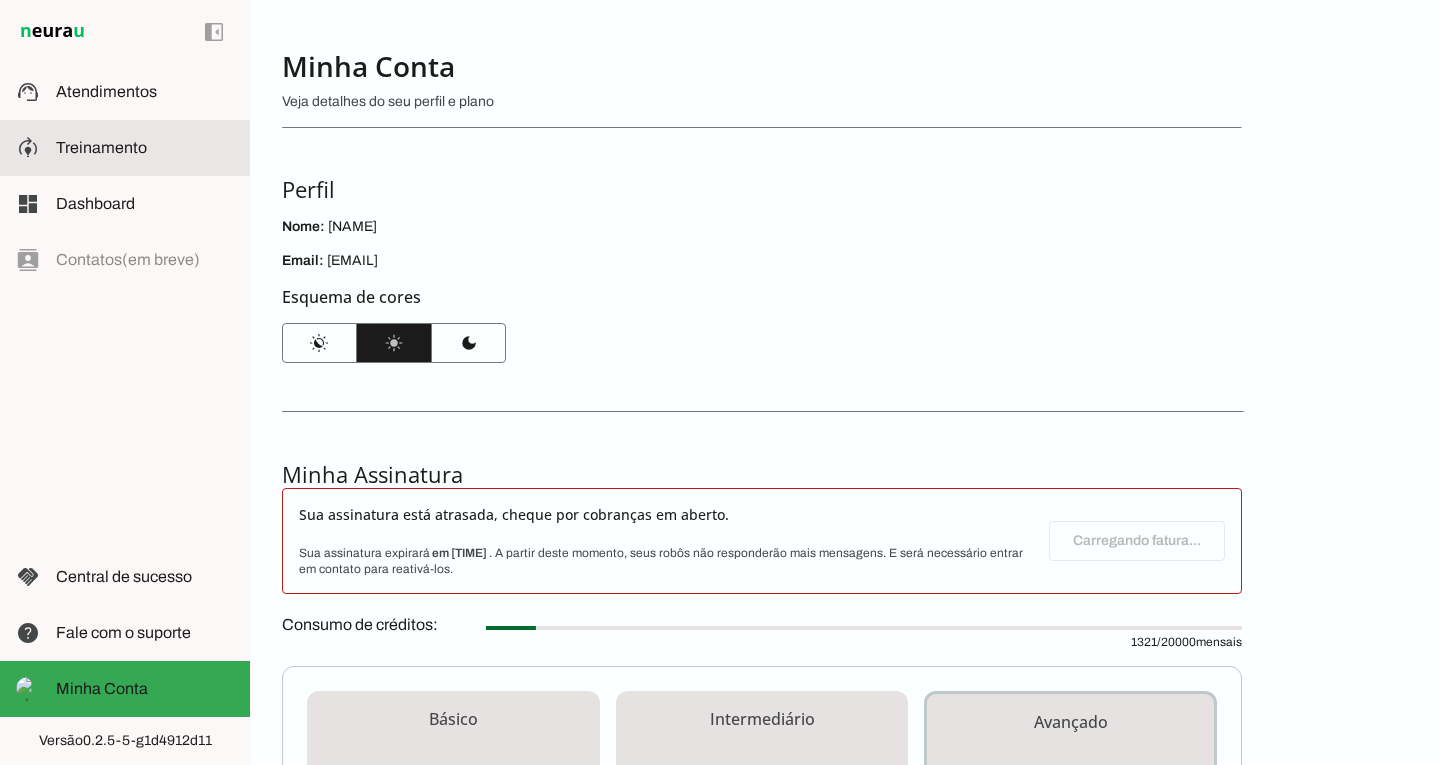 click at bounding box center [145, 148] 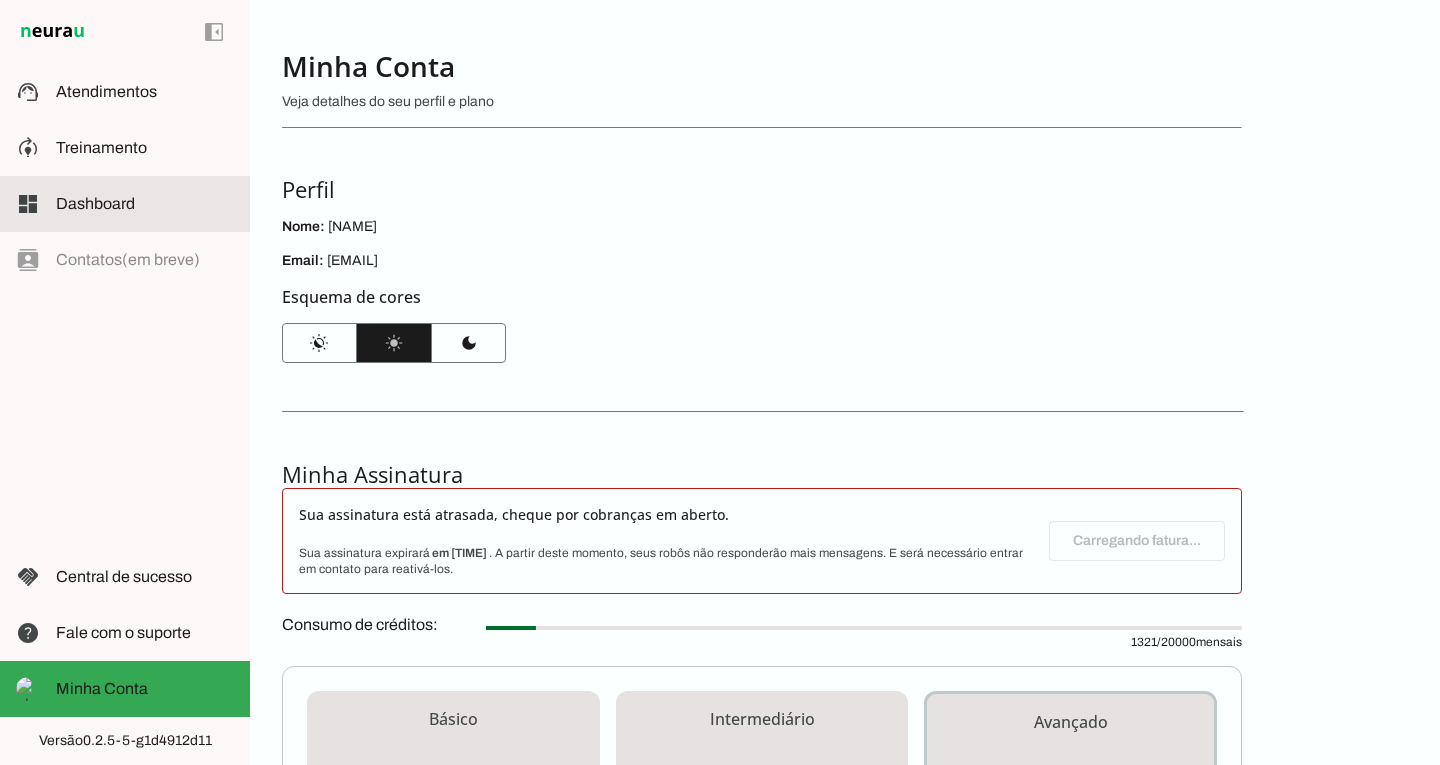 drag, startPoint x: 149, startPoint y: 185, endPoint x: 147, endPoint y: 199, distance: 14.142136 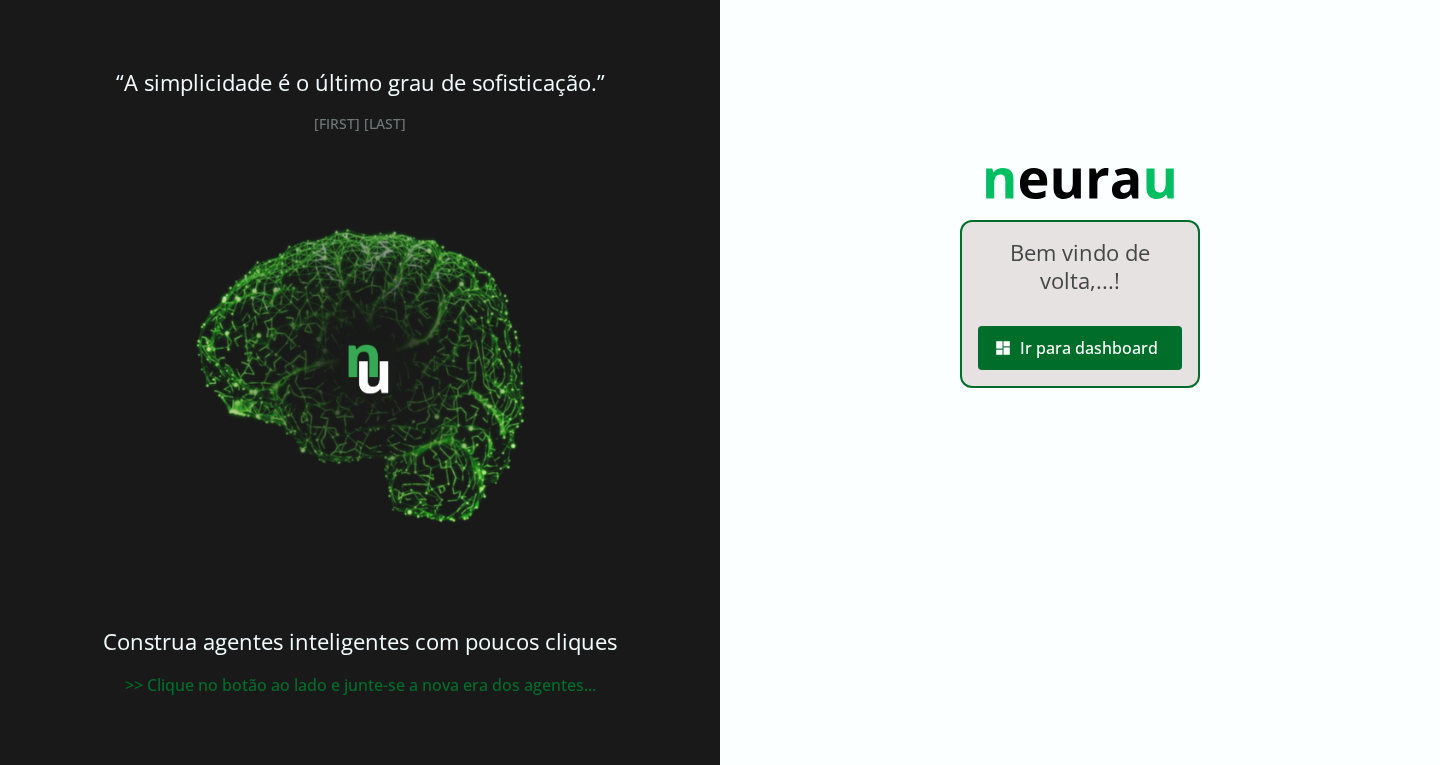 scroll, scrollTop: 0, scrollLeft: 0, axis: both 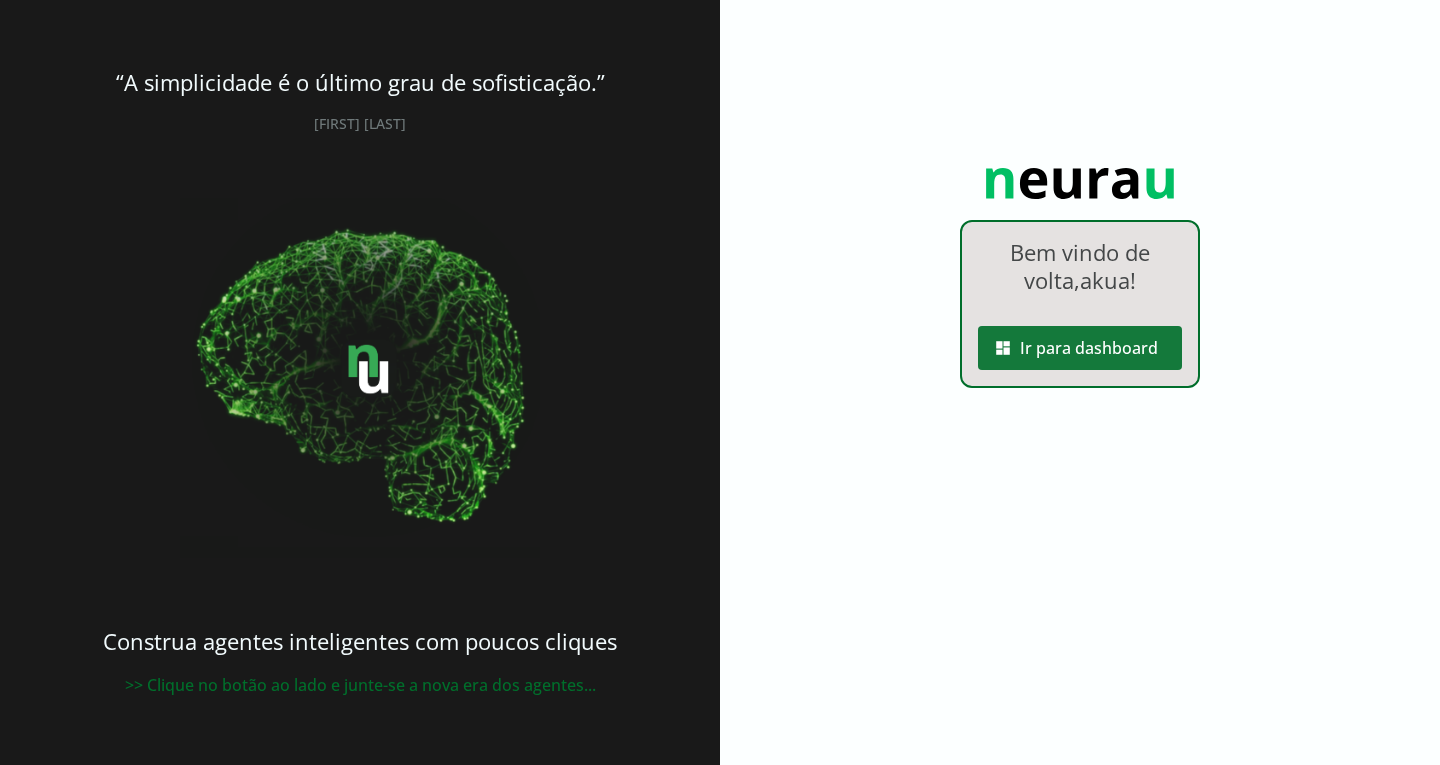click at bounding box center [1080, 348] 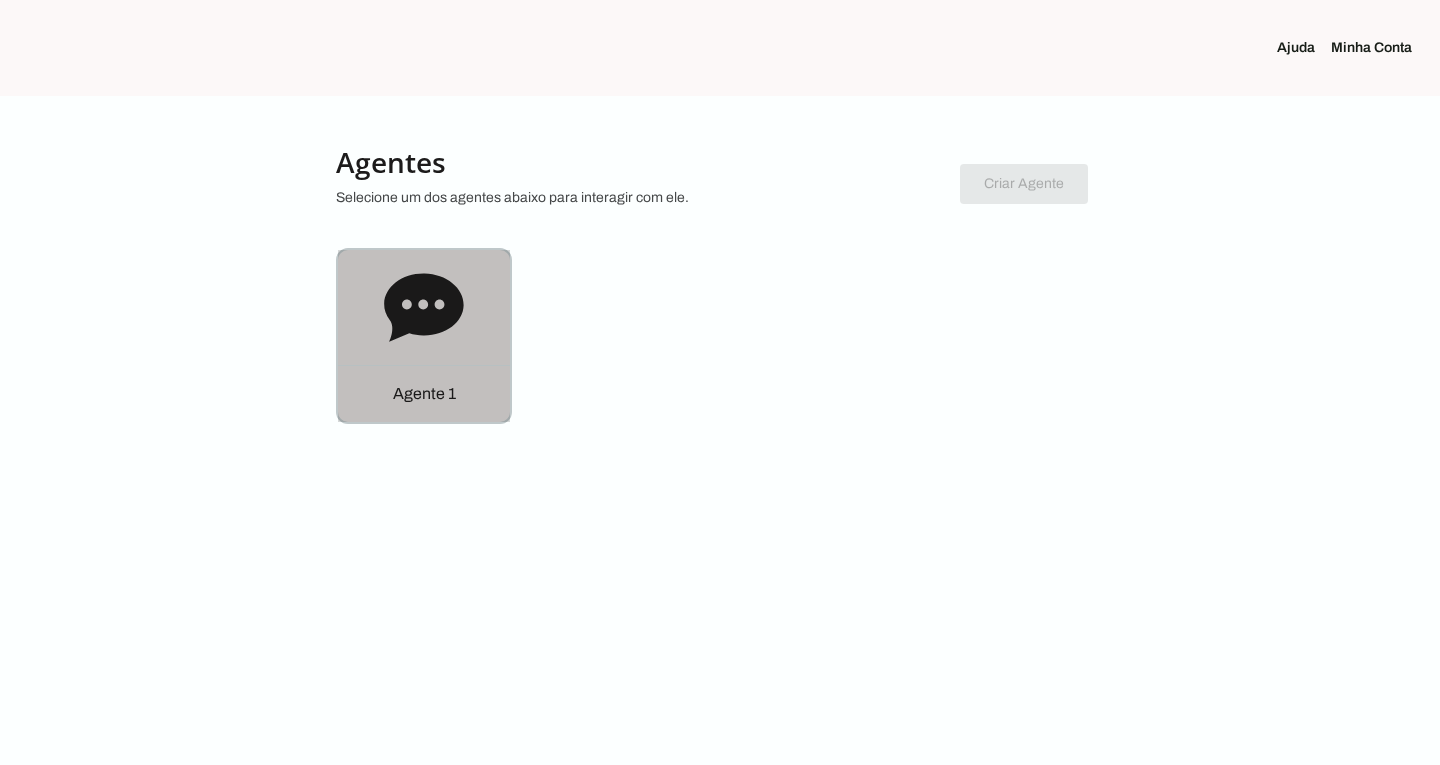 click 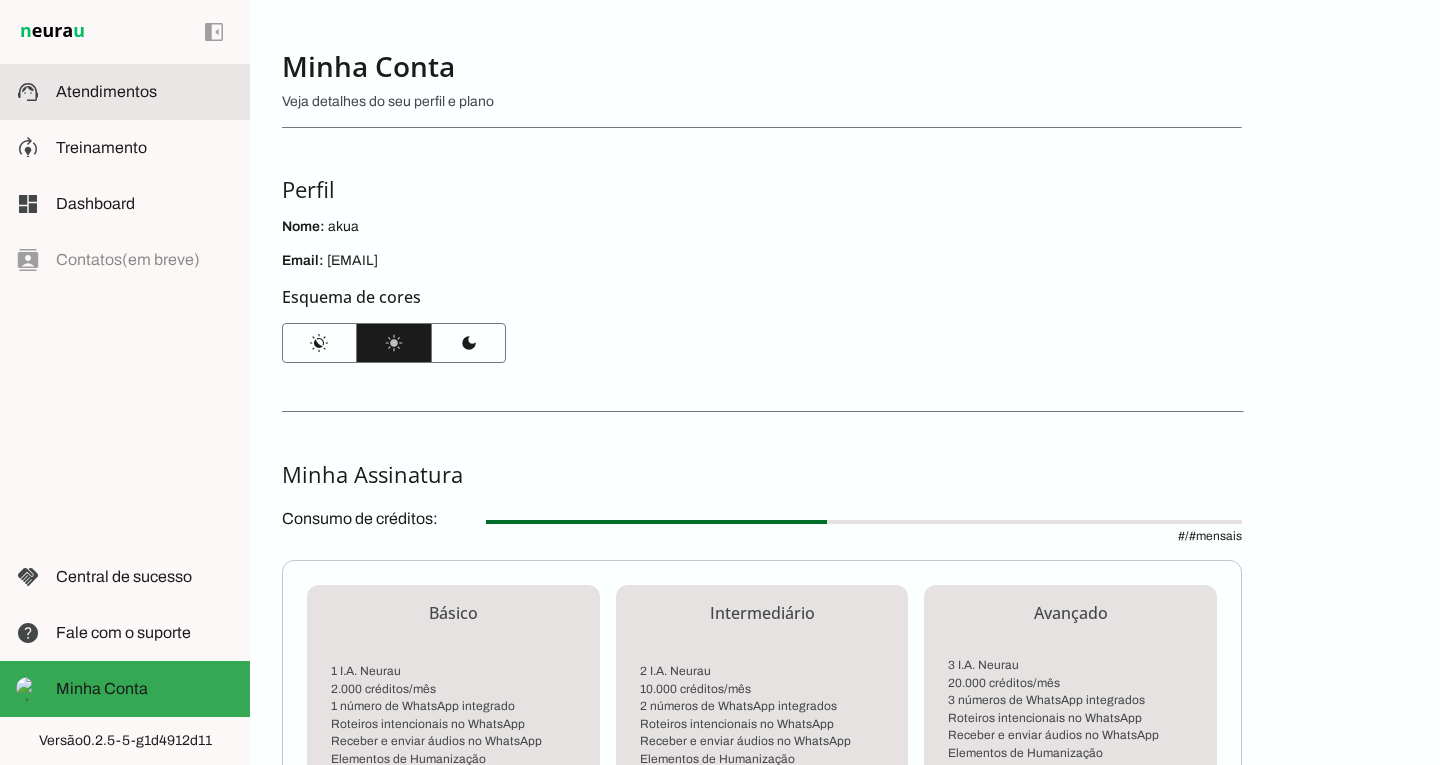 click on "Atendimentos" 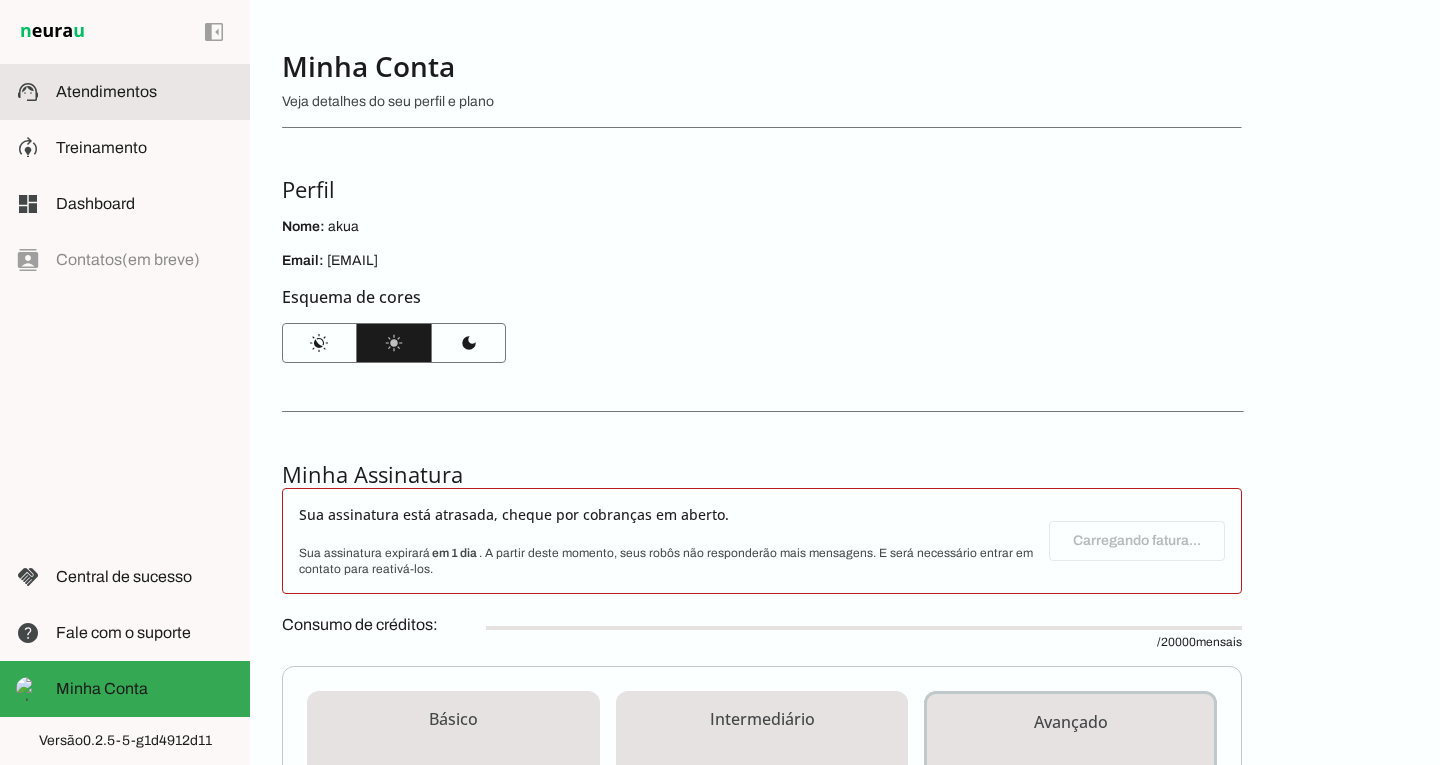 click at bounding box center [145, 92] 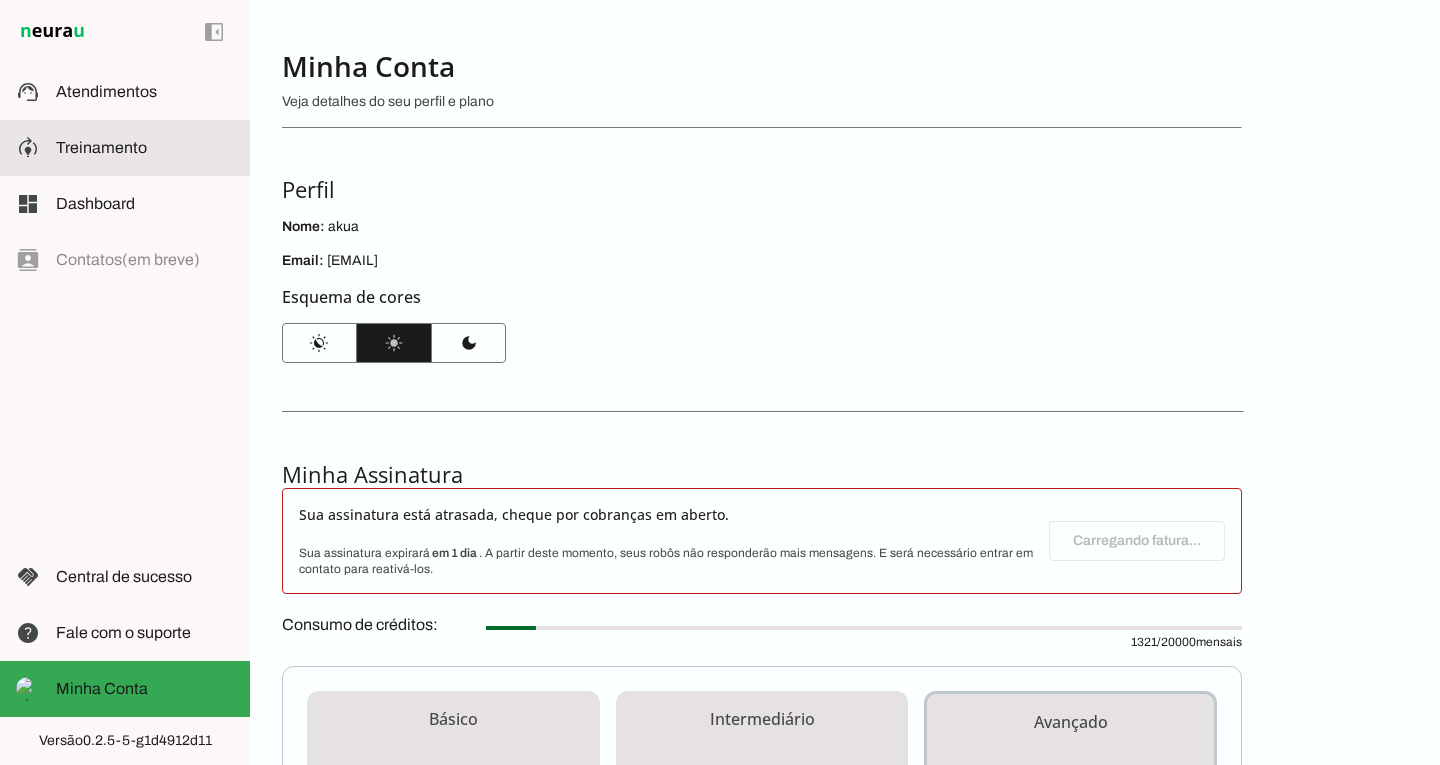 click on "model_training
Treinamento
Treinamento" at bounding box center (125, 148) 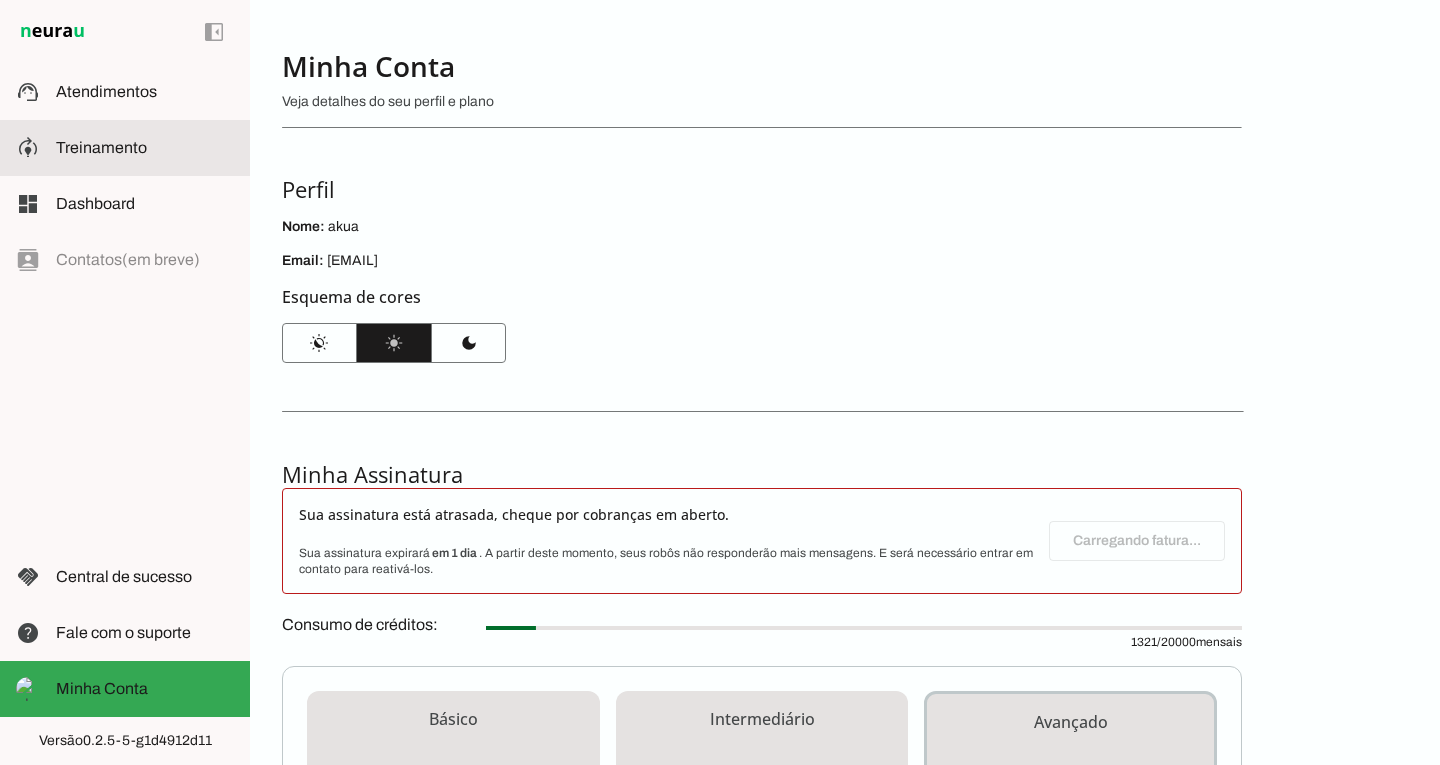 click at bounding box center [145, 148] 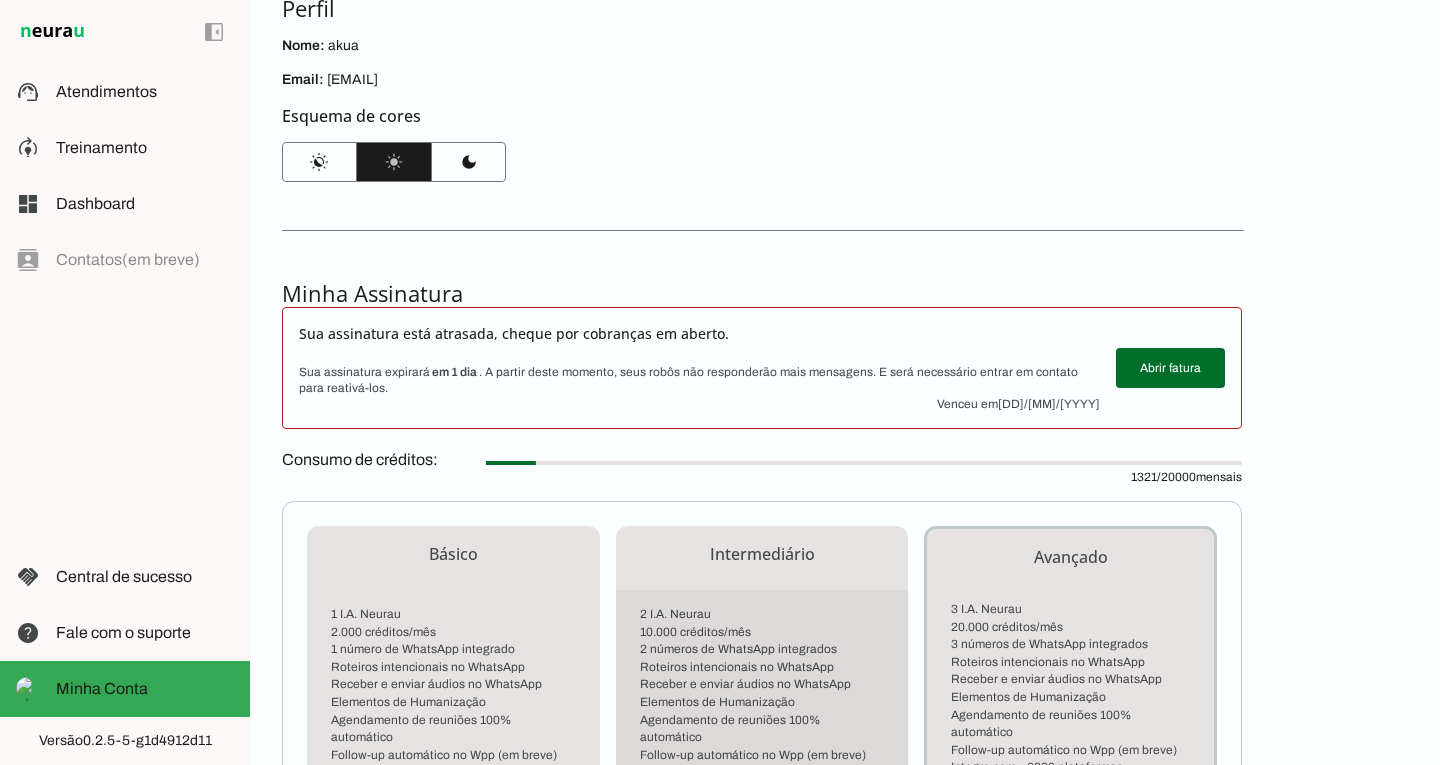 scroll, scrollTop: 0, scrollLeft: 0, axis: both 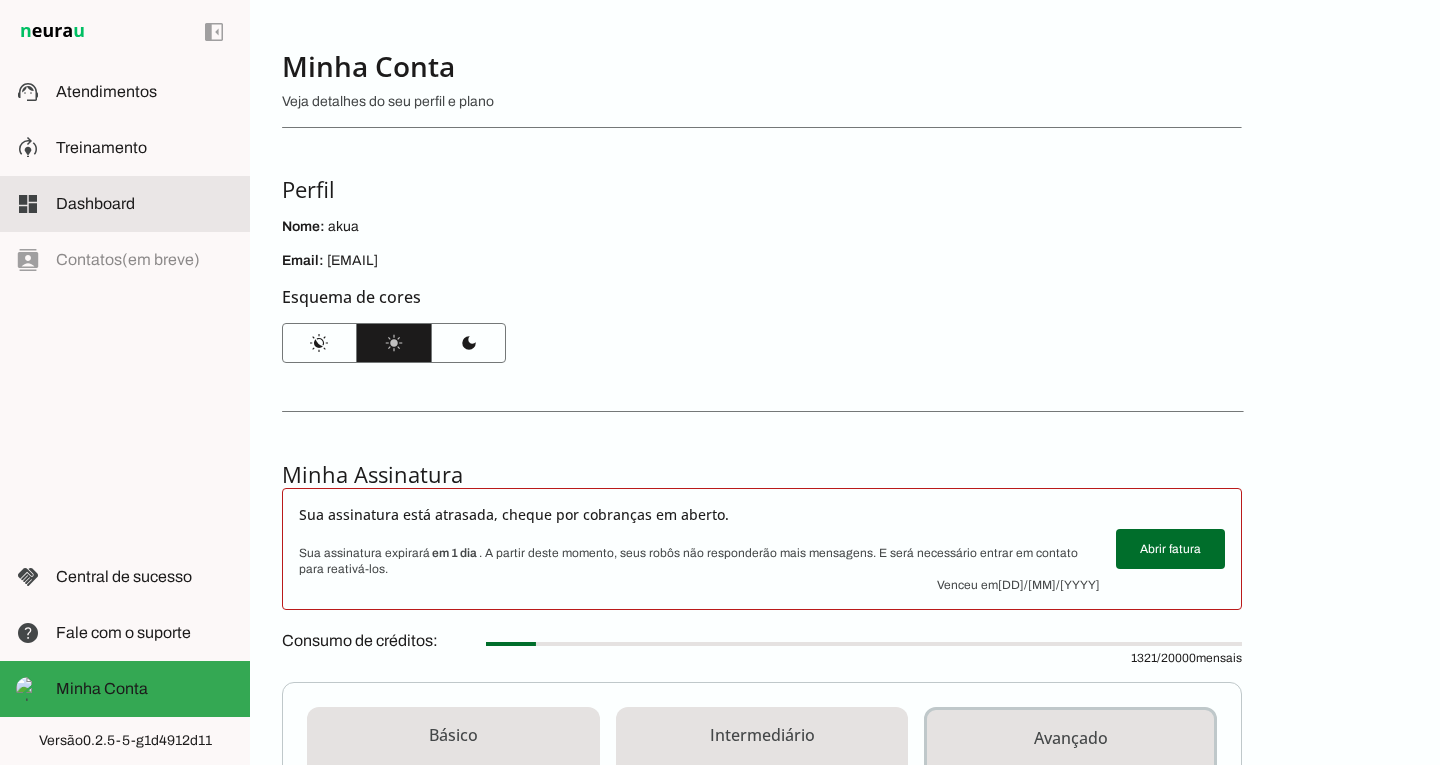 click at bounding box center (145, 204) 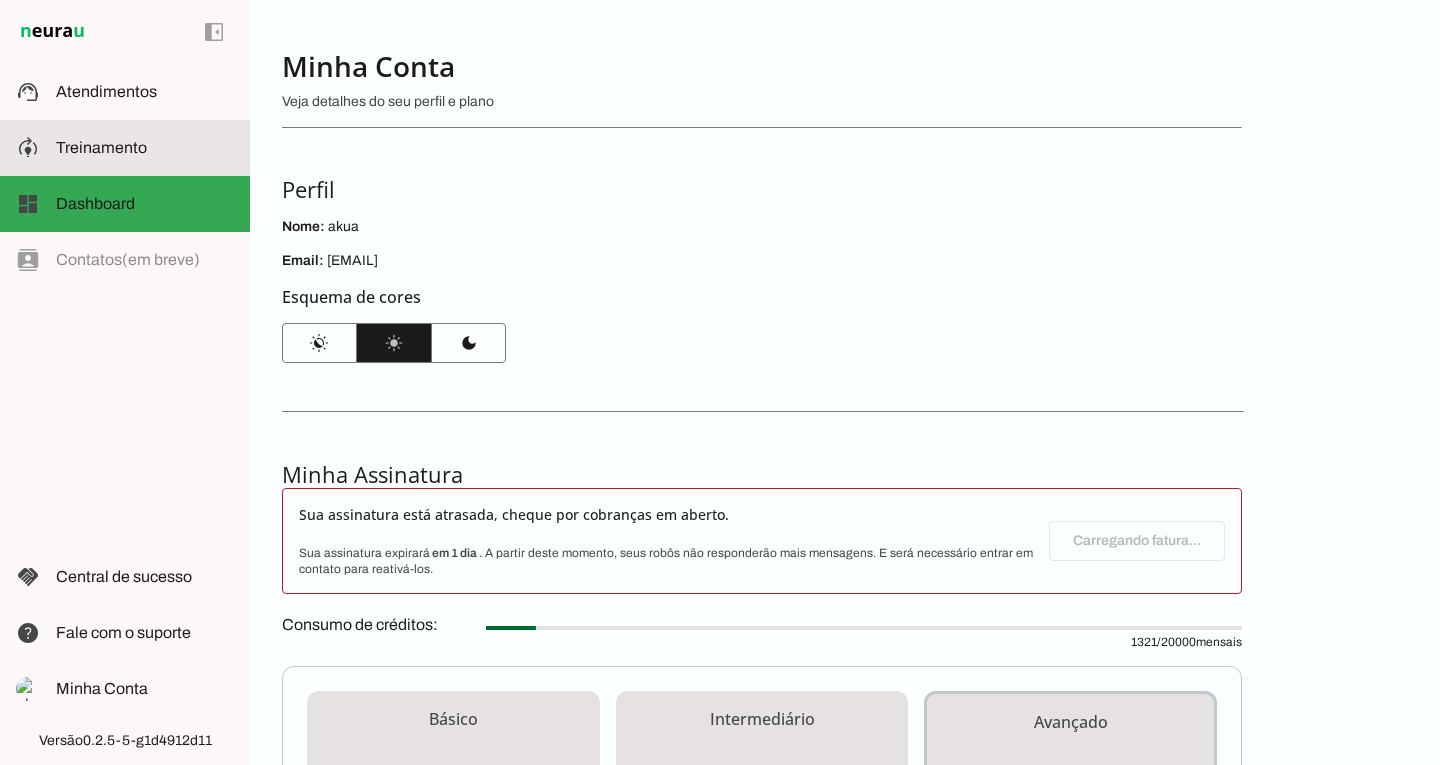 click at bounding box center [145, 148] 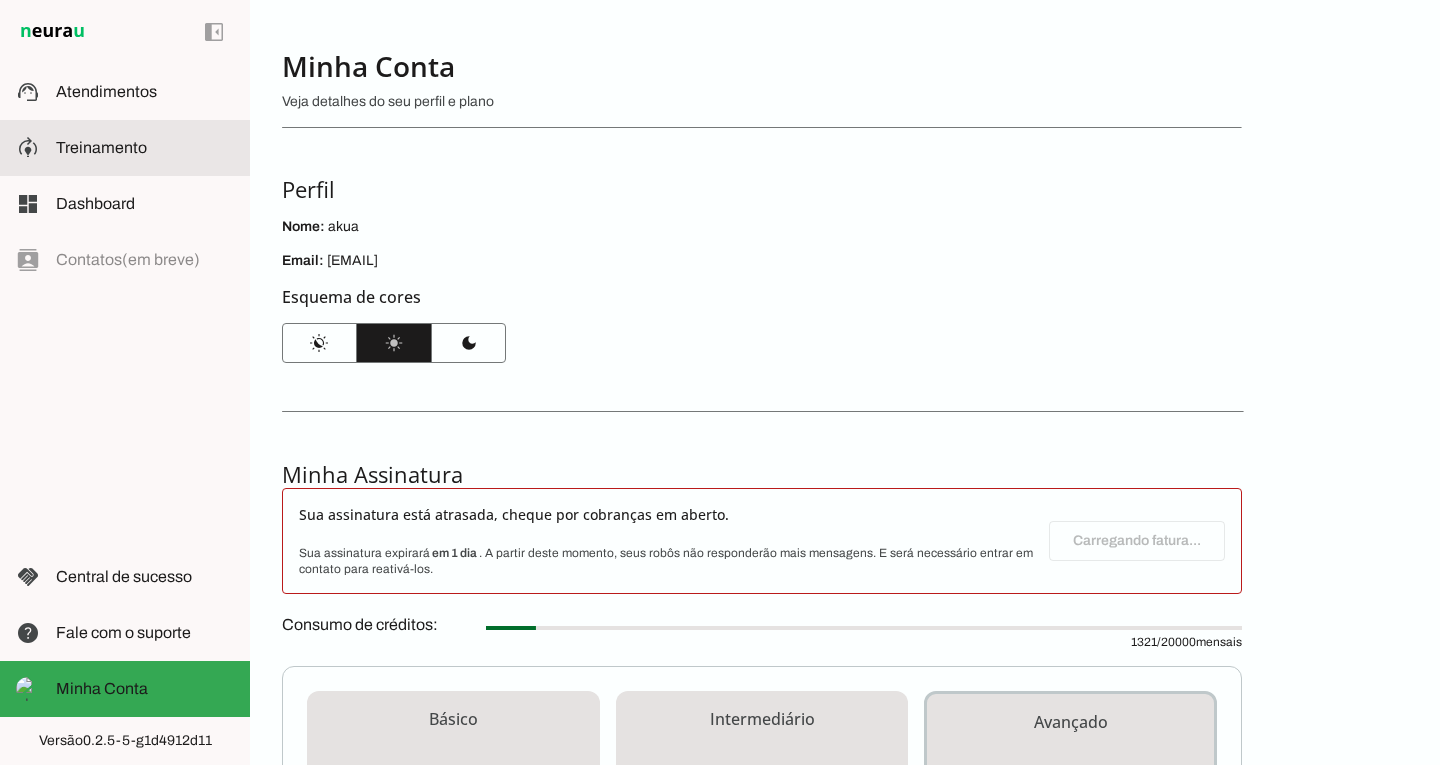 click on "Treinamento" 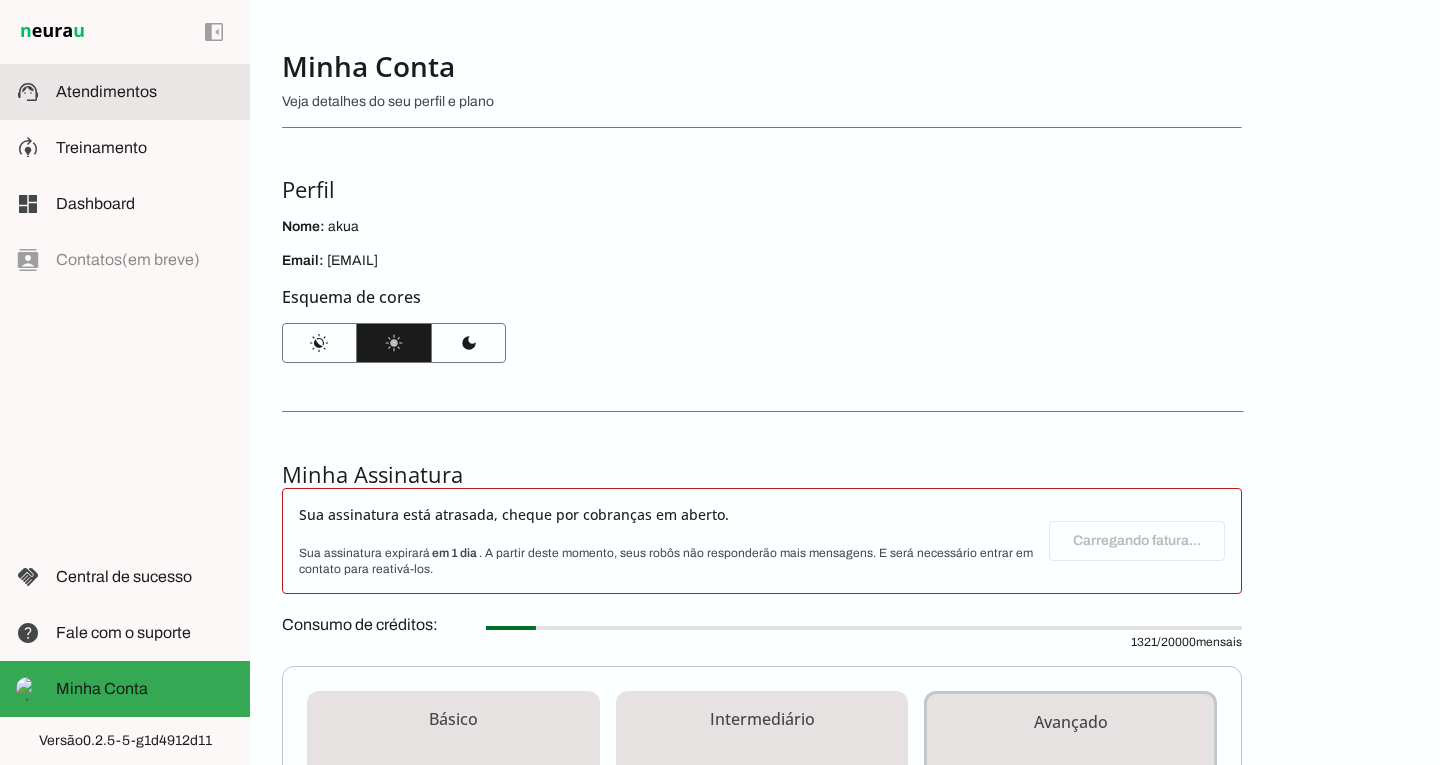 click on "Atendimentos" 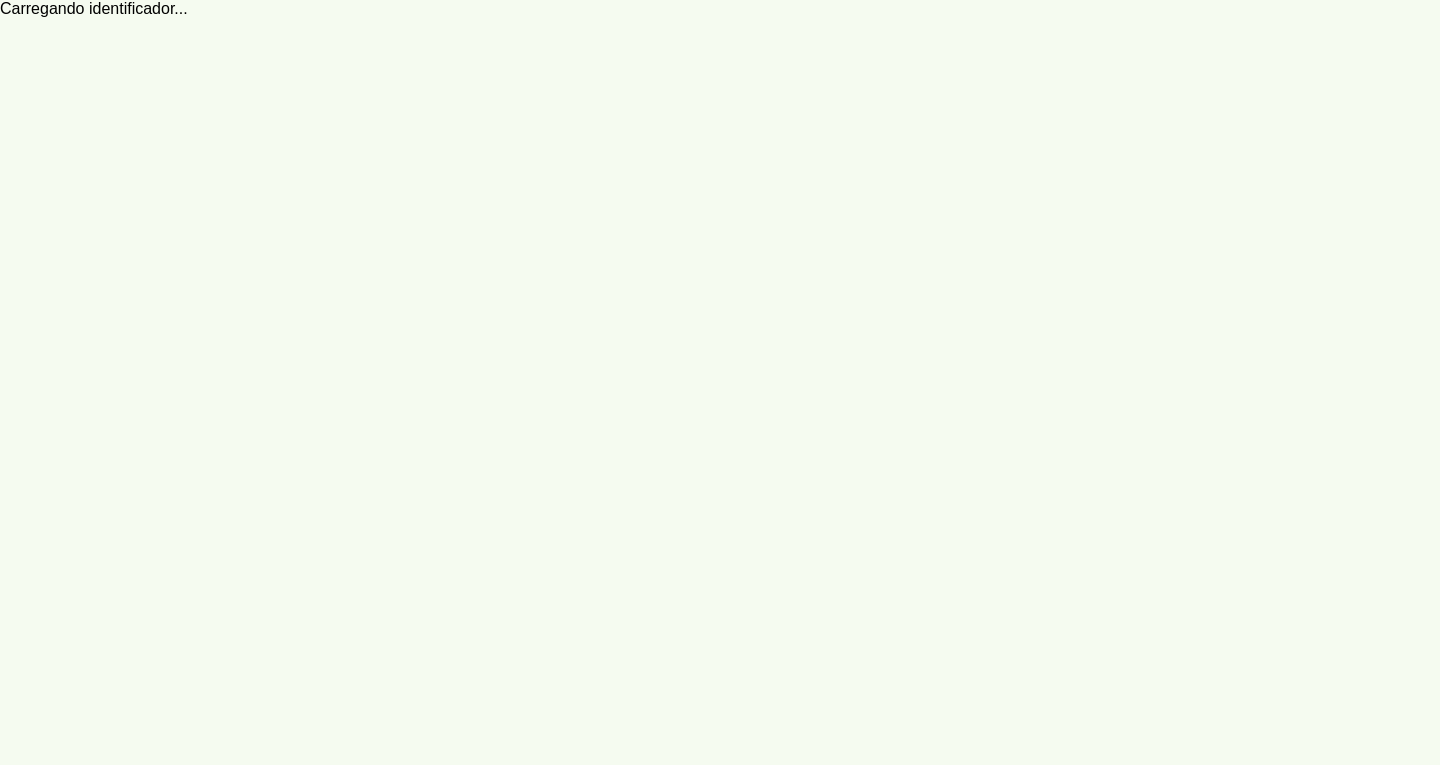 click on "Atendimentos" 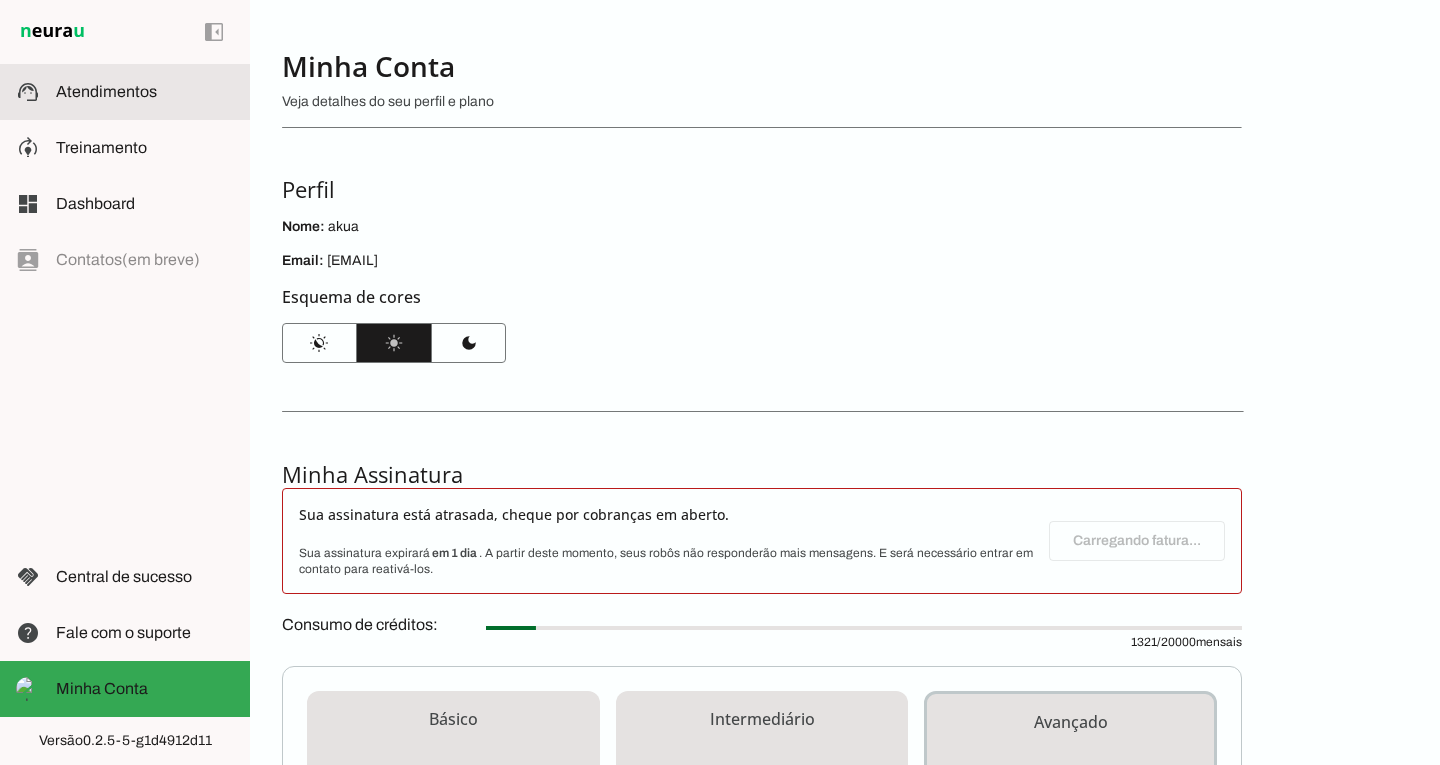 click on "Atendimentos" 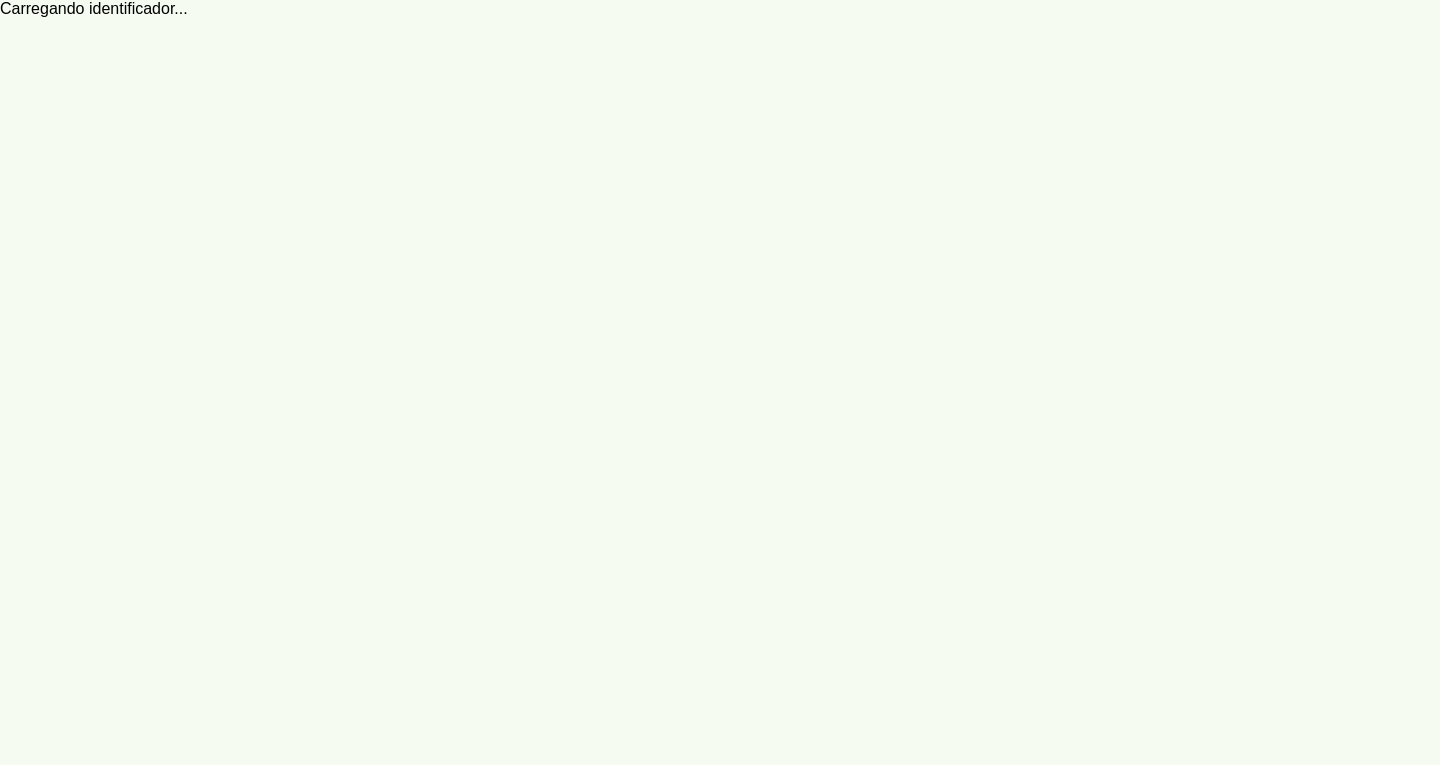 click on "support_agent
Atendimentos
Atendimentos" at bounding box center (0, 0) 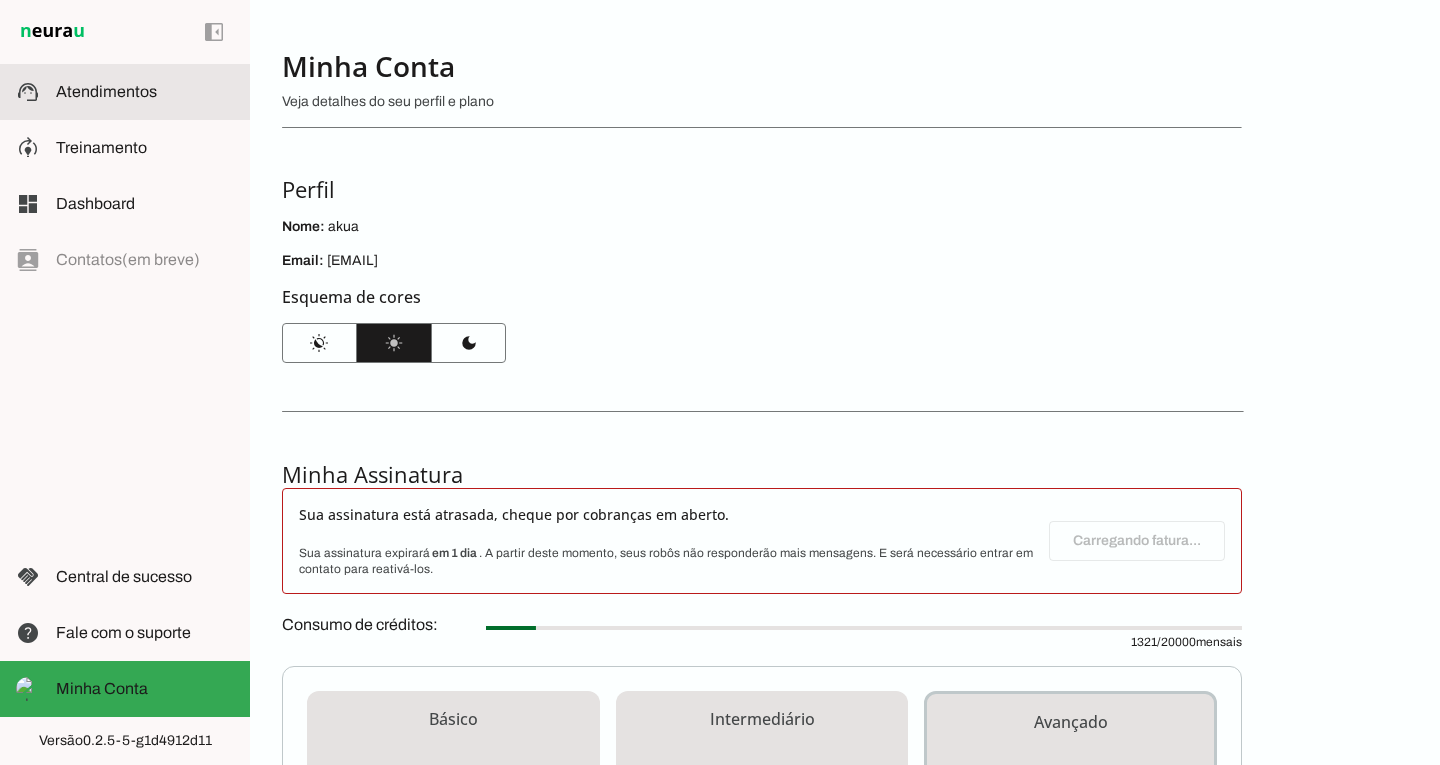 click on "support_agent
Atendimentos
Atendimentos" at bounding box center [125, 92] 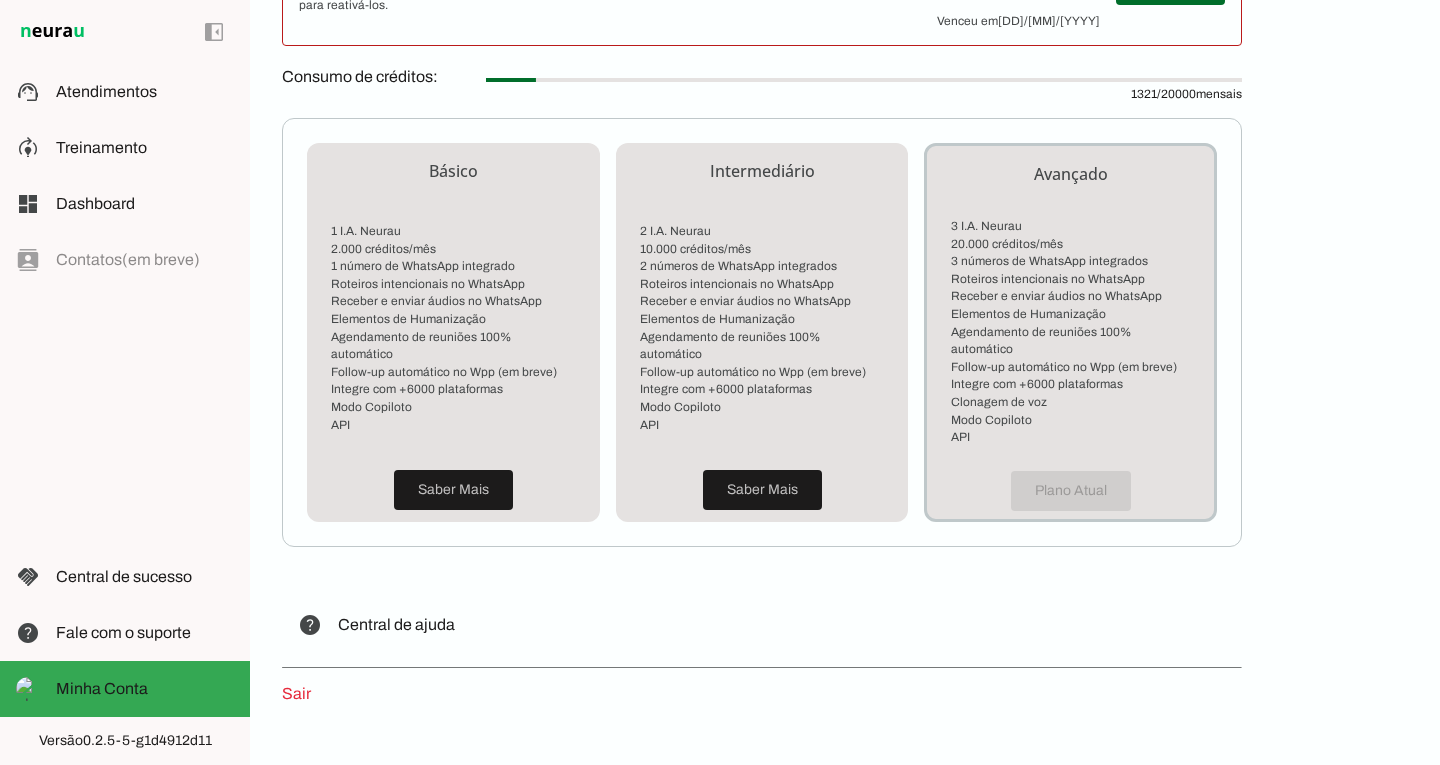 scroll, scrollTop: 599, scrollLeft: 0, axis: vertical 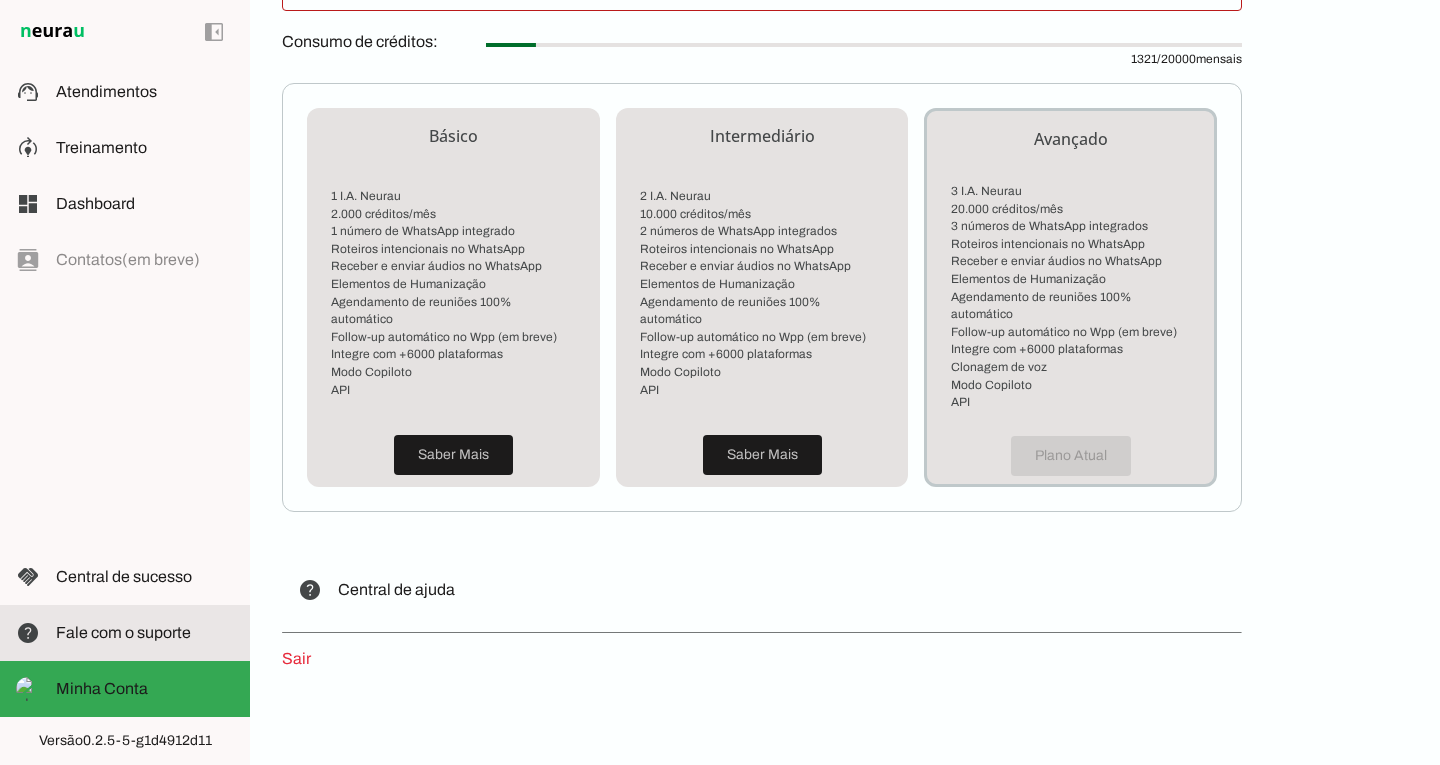 click on "help
Fale com o suporte
Fale com o suporte" at bounding box center (125, 633) 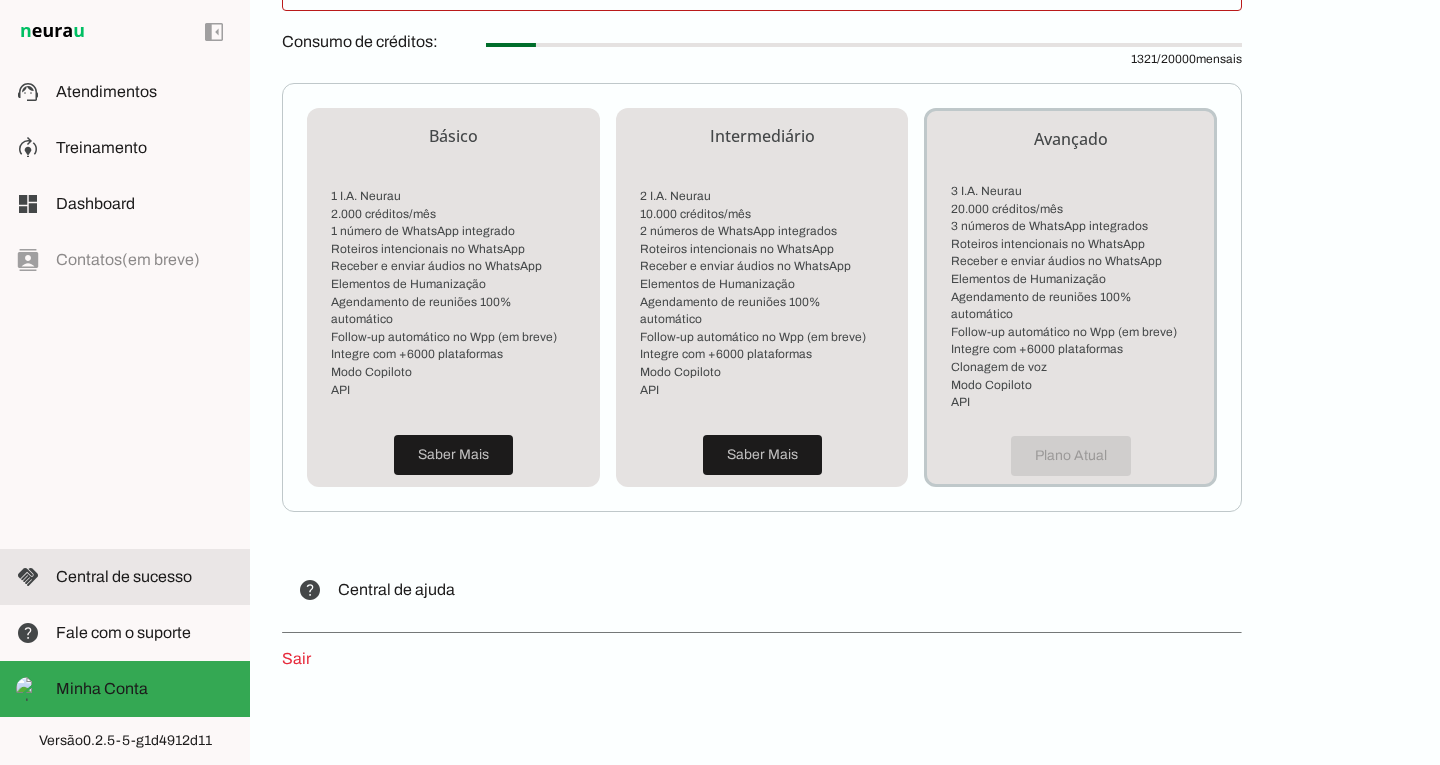 click on "handshake
Central de sucesso
Central de sucesso" at bounding box center [125, 577] 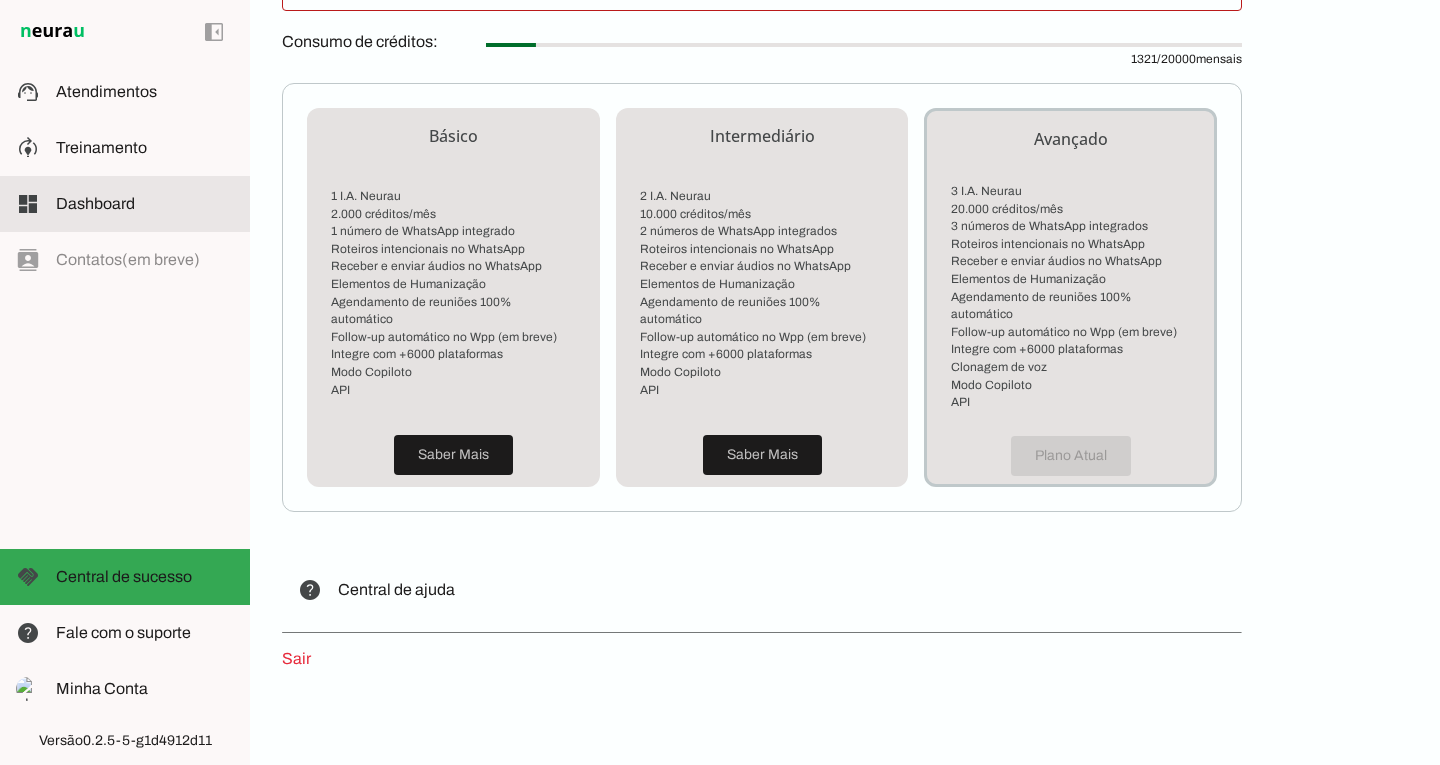 click on "Dashboard" 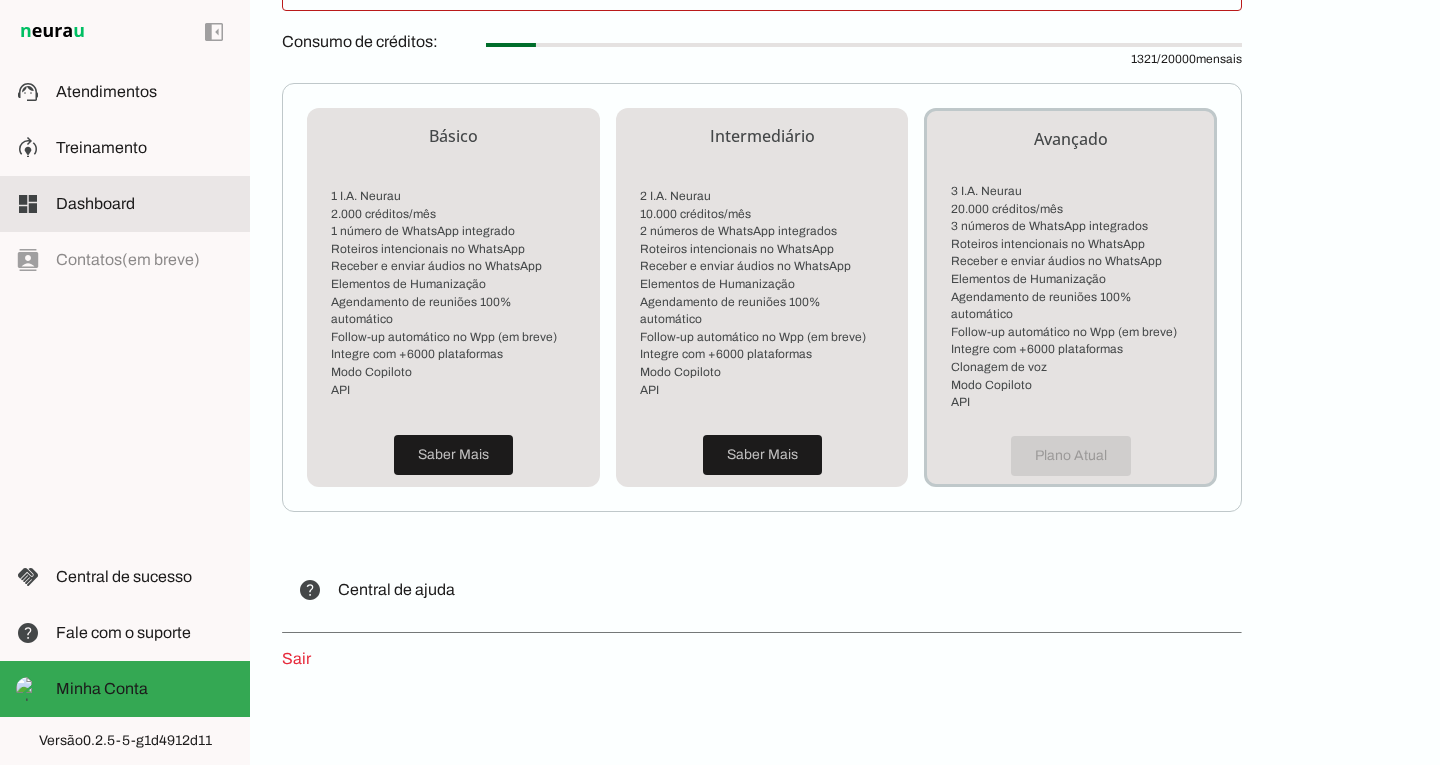 click at bounding box center (145, 204) 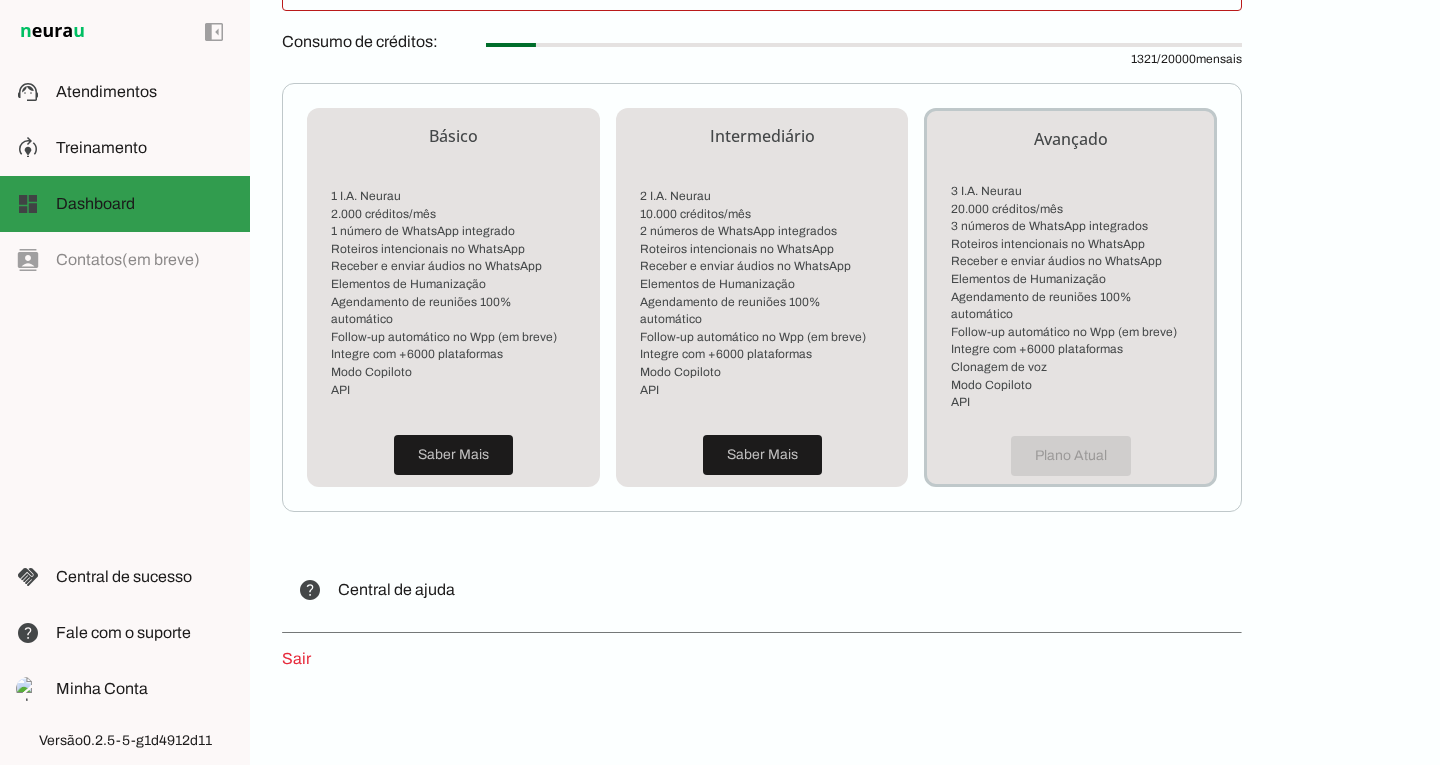 drag, startPoint x: 123, startPoint y: 194, endPoint x: 131, endPoint y: 162, distance: 32.984844 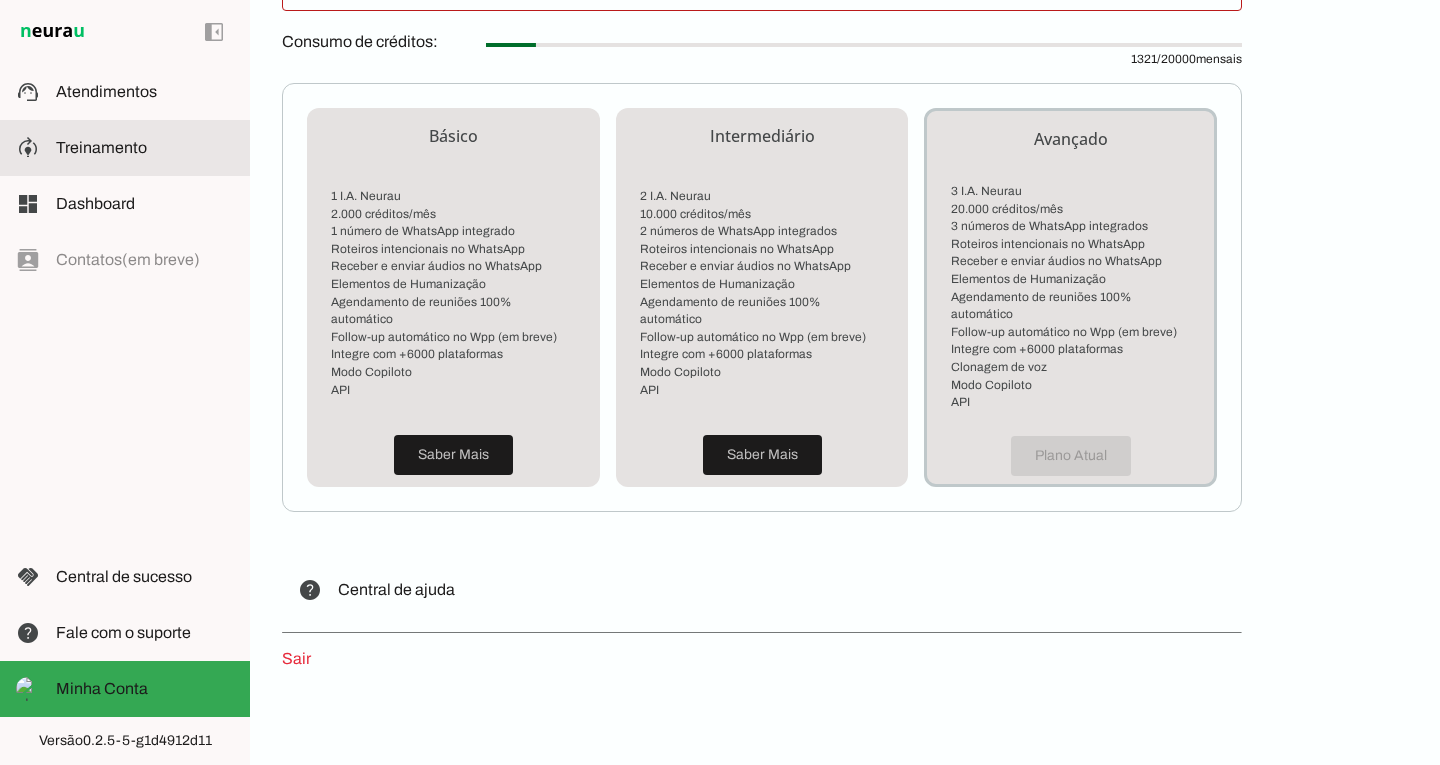 click on "Treinamento" 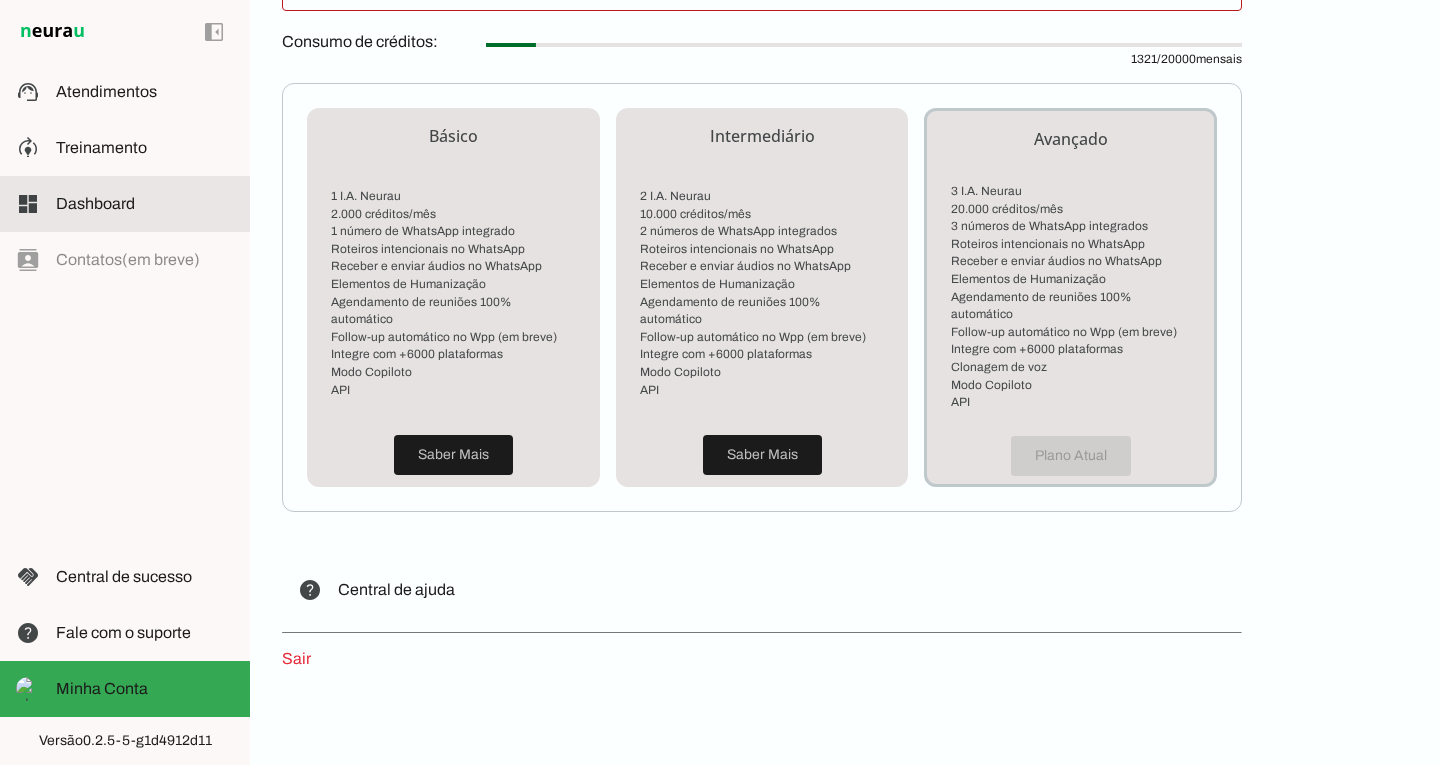 click at bounding box center [145, 204] 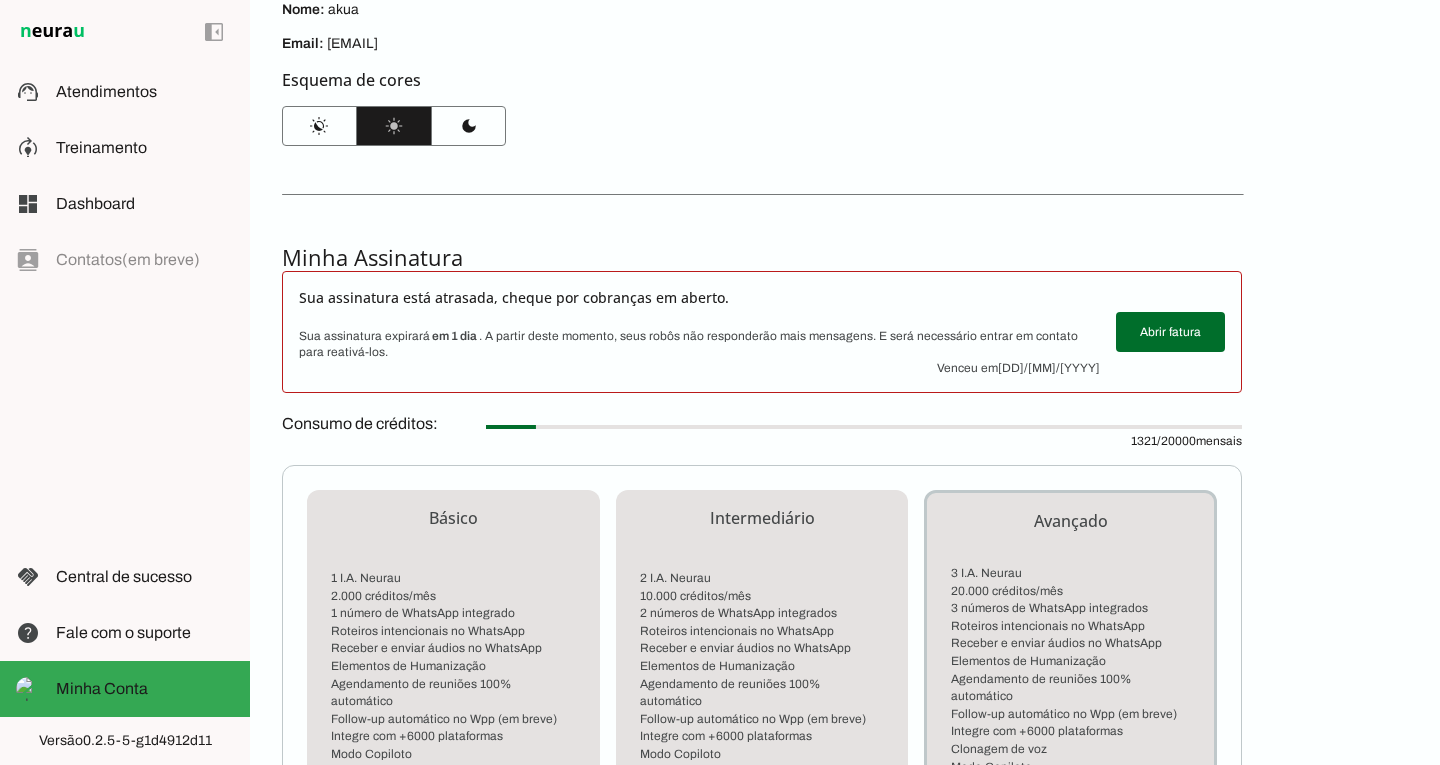 scroll, scrollTop: 83, scrollLeft: 0, axis: vertical 